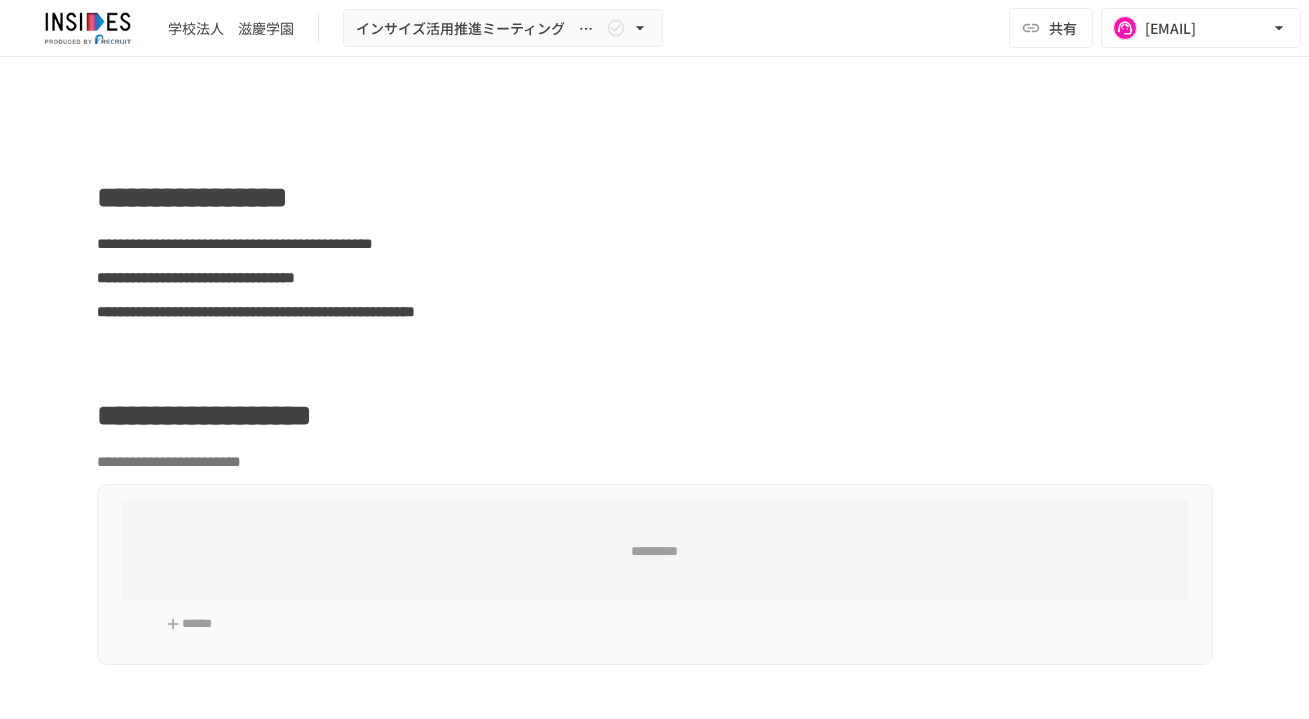 scroll, scrollTop: 0, scrollLeft: 0, axis: both 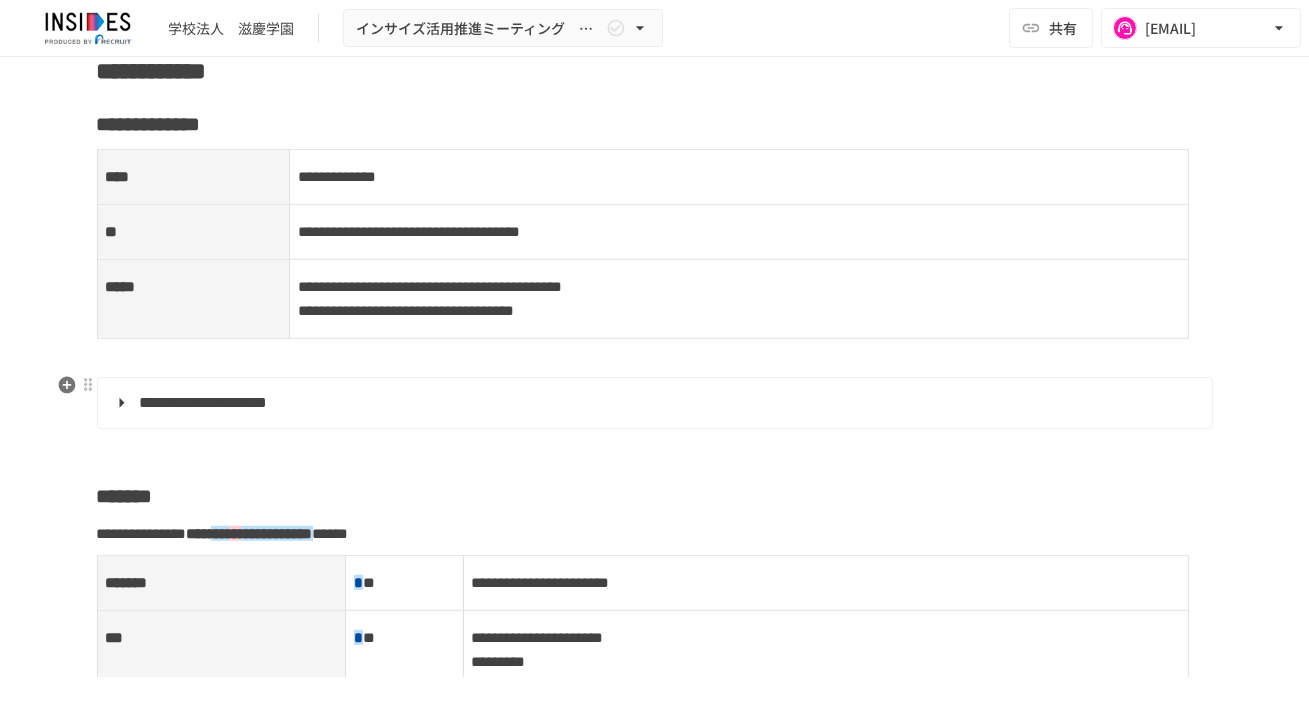 click on "**********" at bounding box center (204, 402) 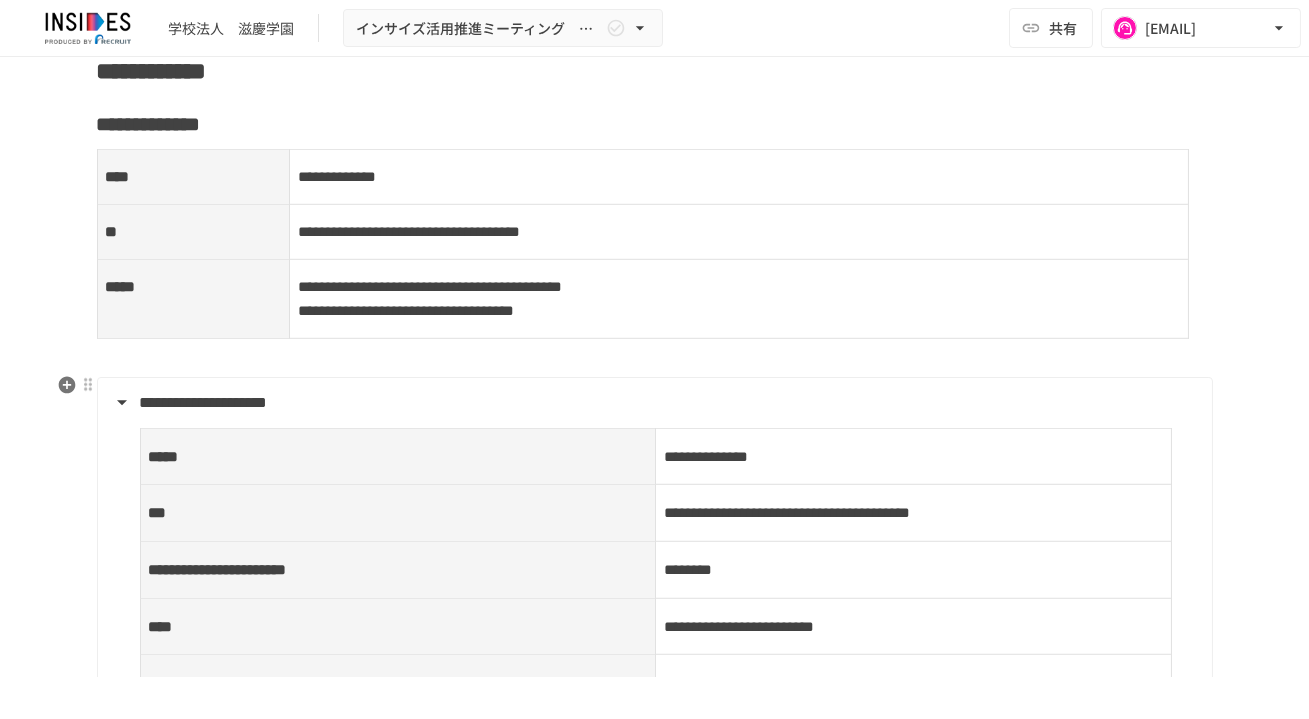 click on "**********" at bounding box center (204, 402) 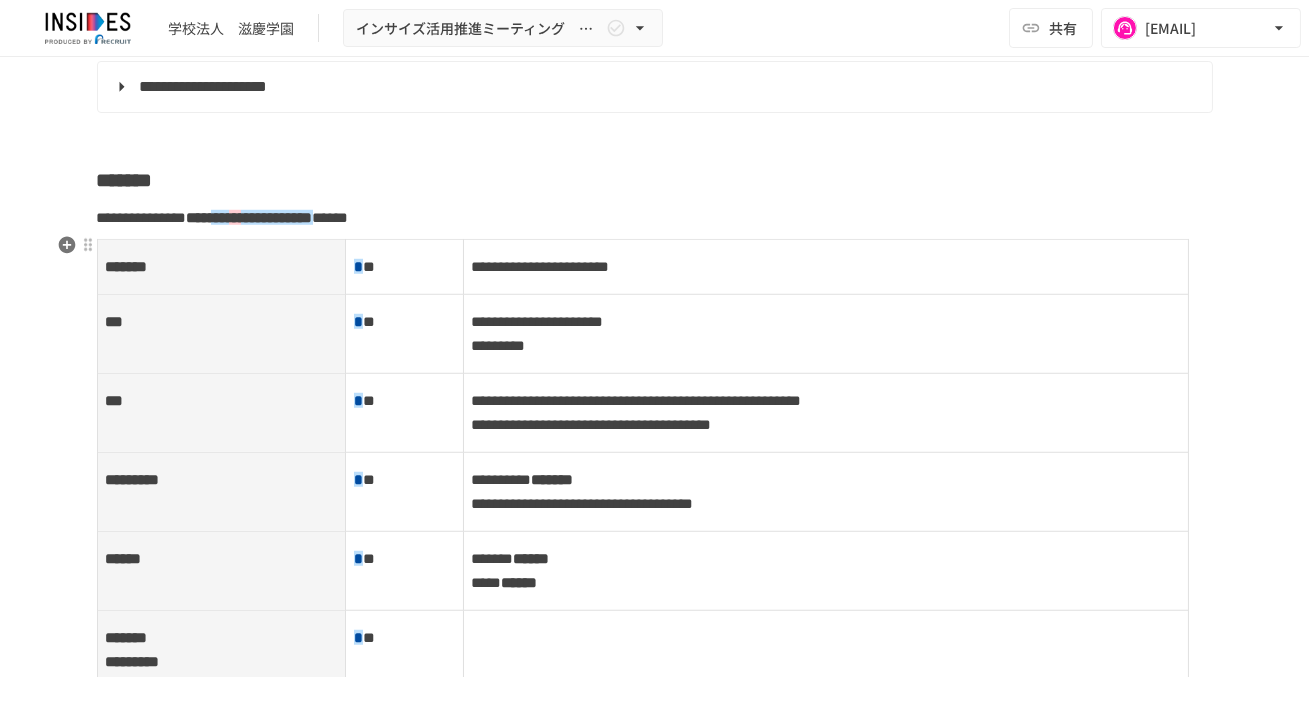 scroll, scrollTop: 3032, scrollLeft: 0, axis: vertical 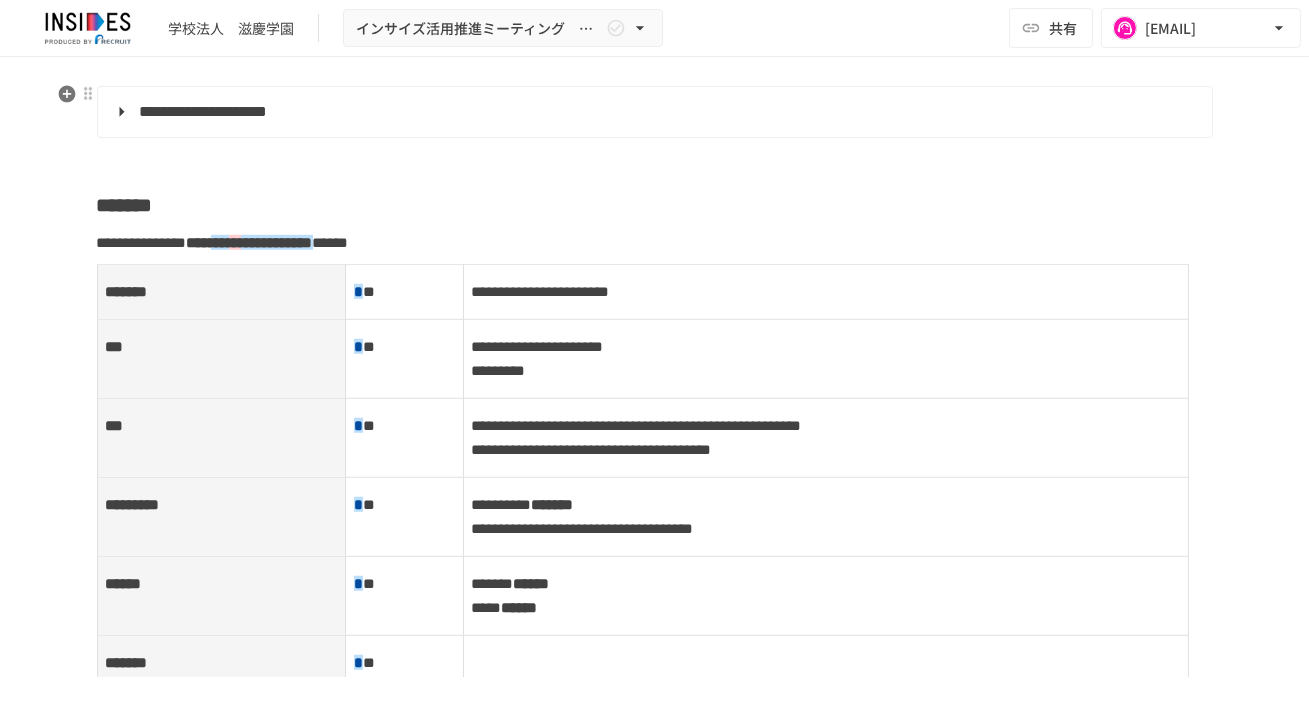 click on "**********" at bounding box center [204, 111] 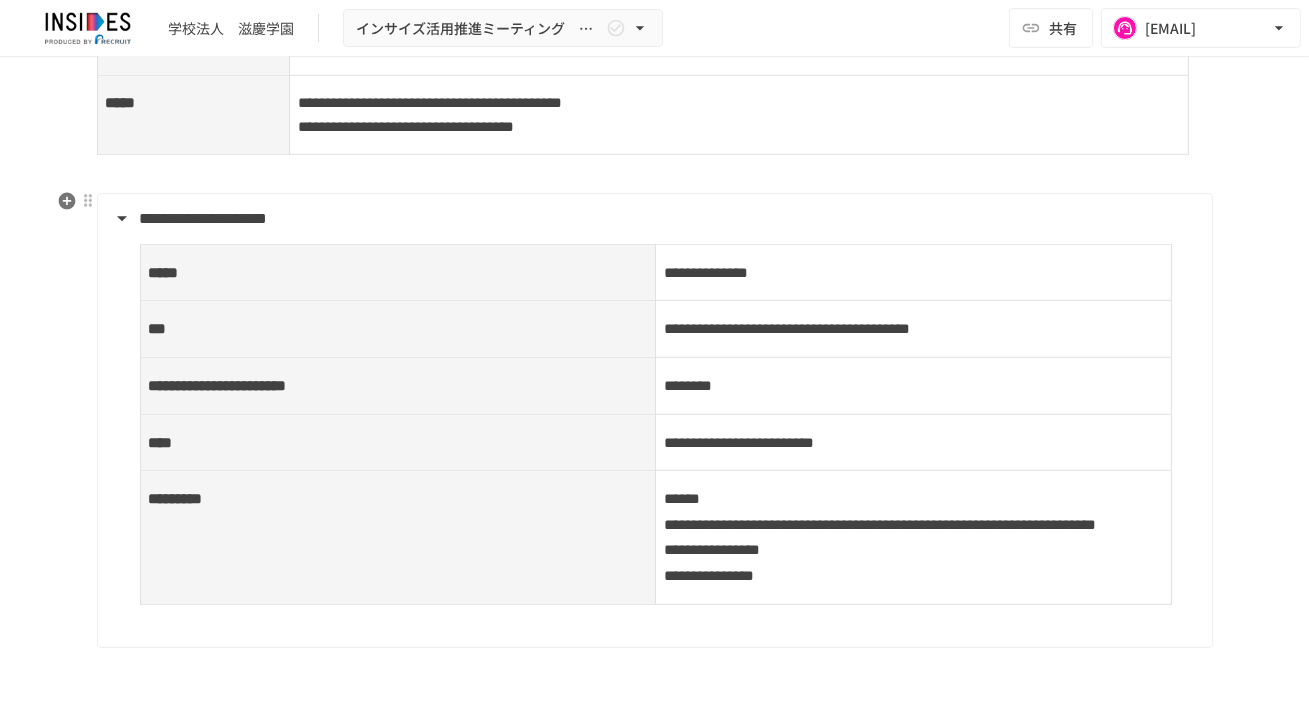scroll, scrollTop: 2923, scrollLeft: 0, axis: vertical 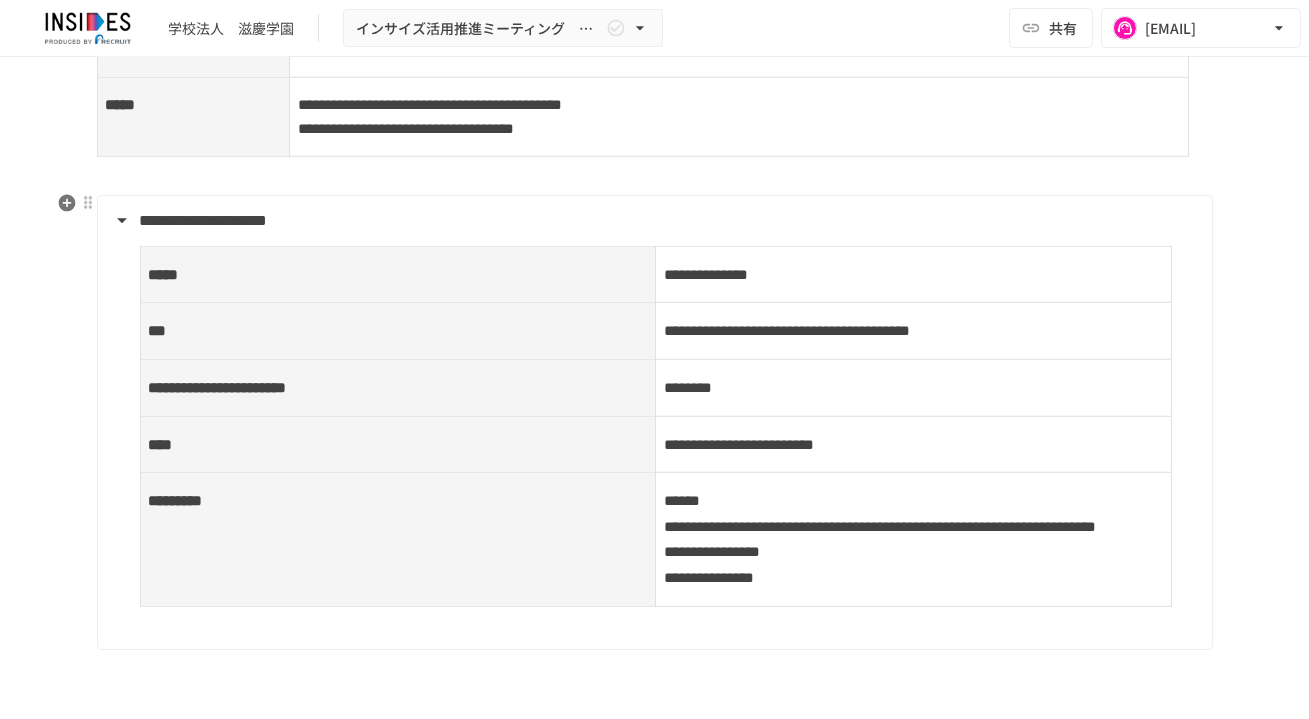click on "**********" at bounding box center [204, 220] 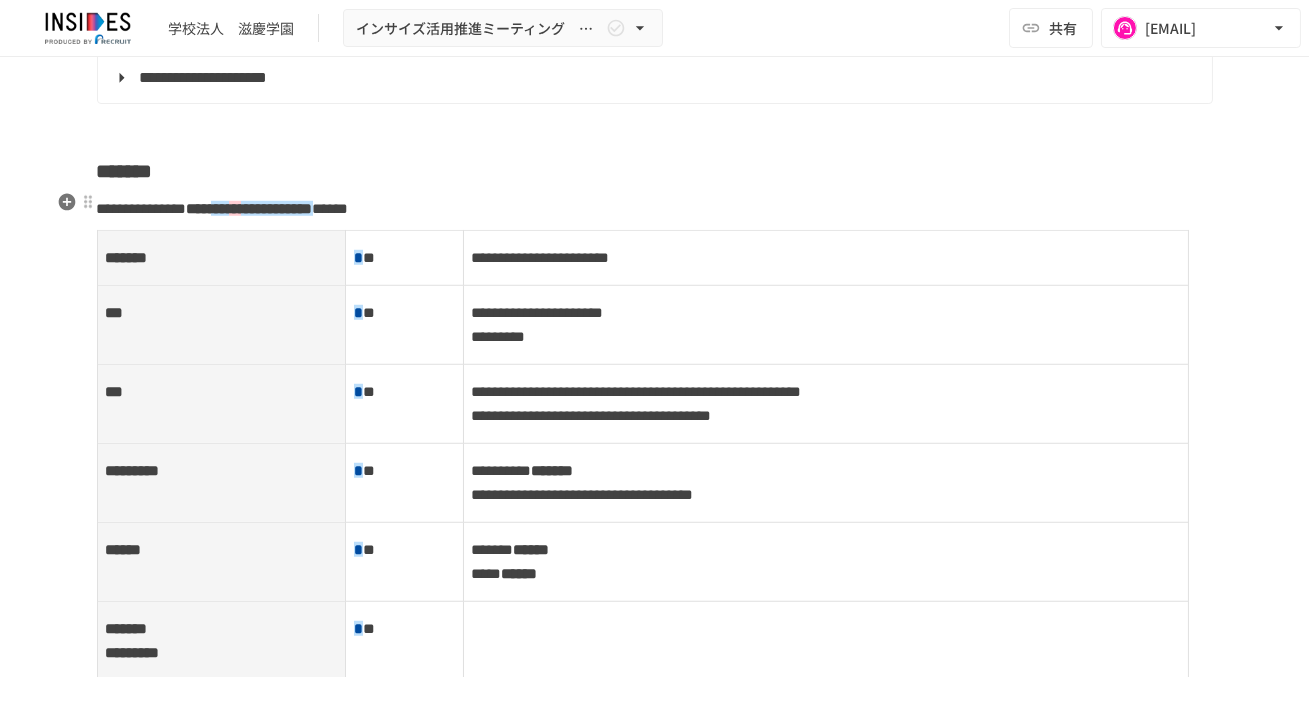 scroll, scrollTop: 3106, scrollLeft: 0, axis: vertical 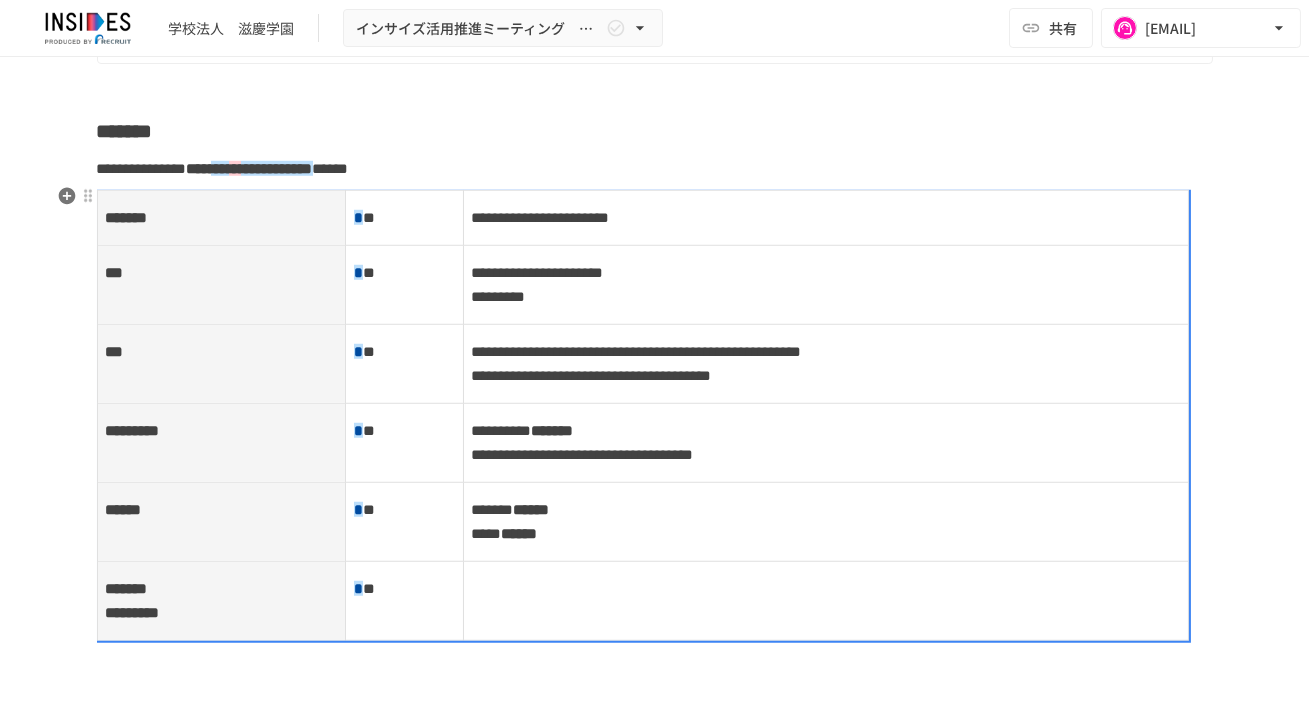 click on "*******" at bounding box center (221, 218) 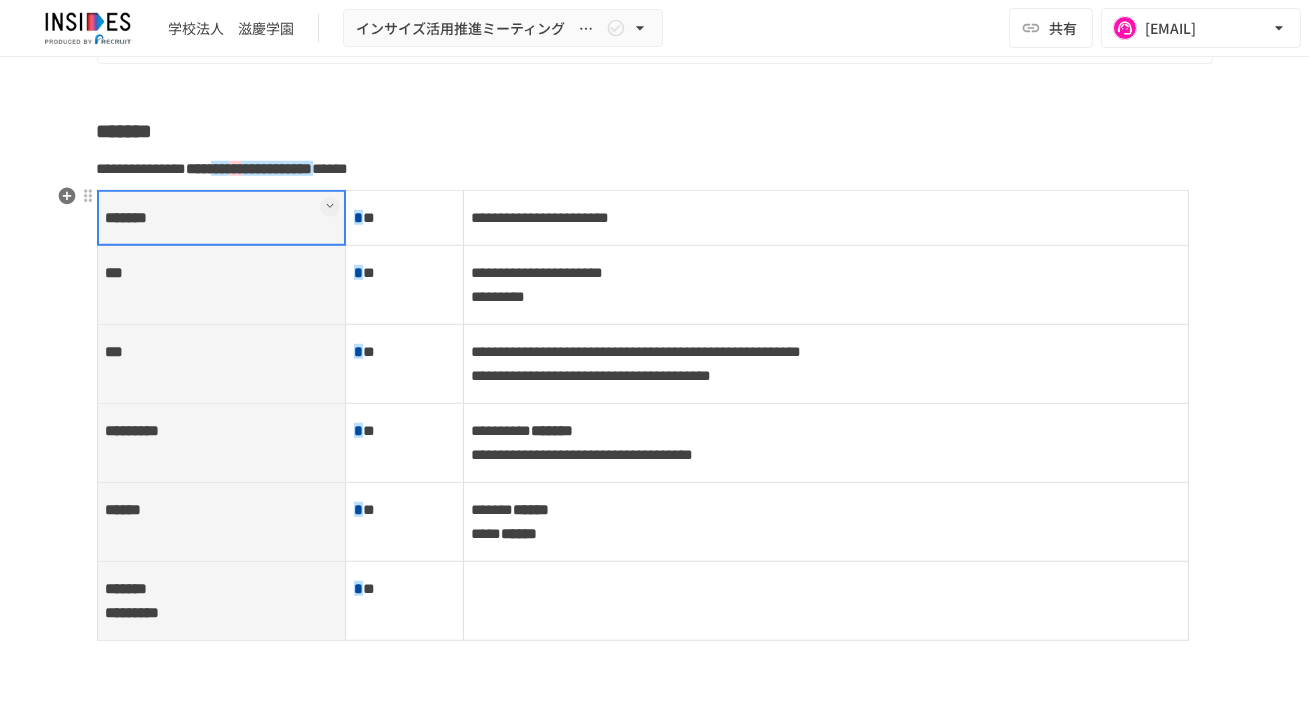 click at bounding box center [330, 207] 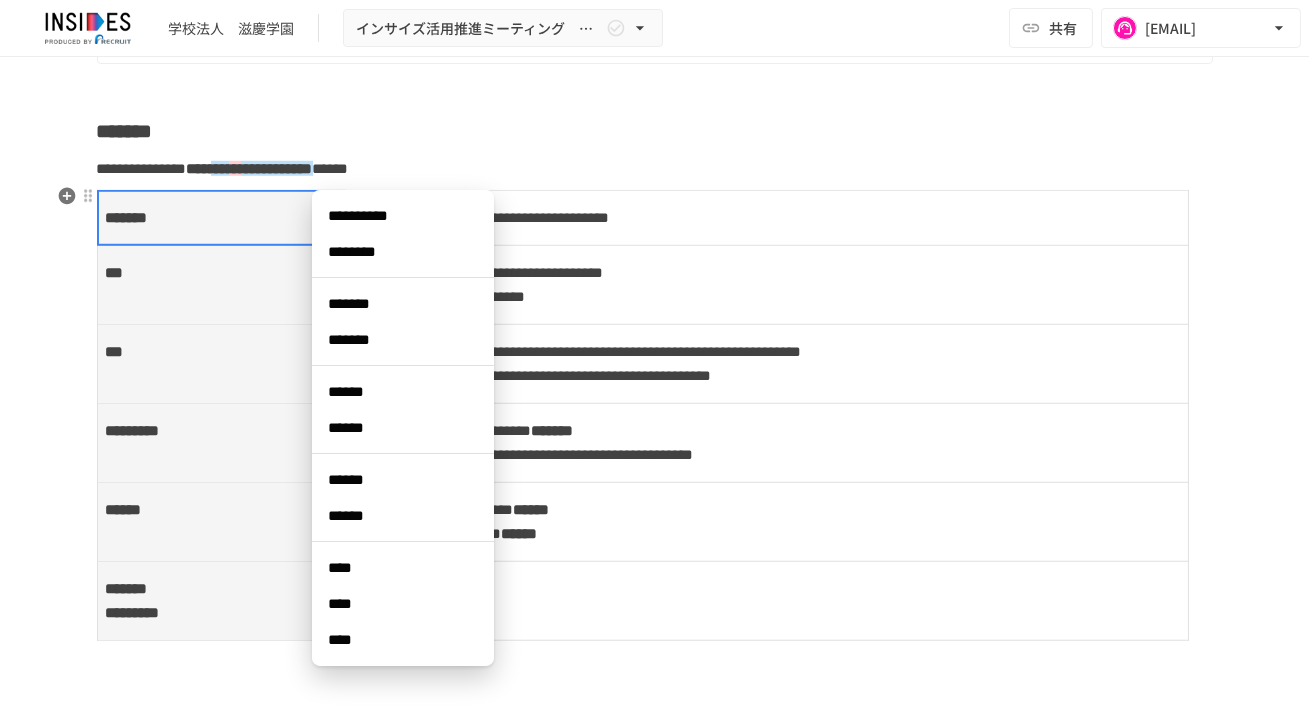 click on "****" at bounding box center [403, 604] 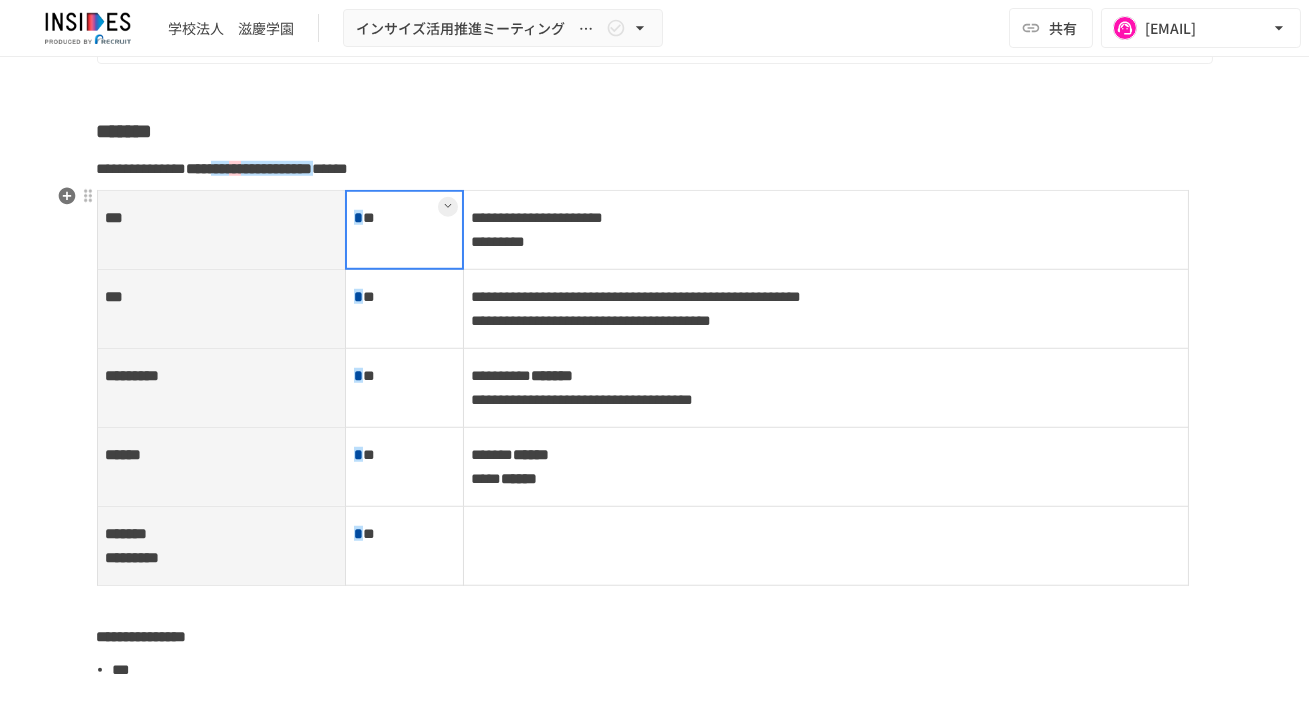 click on "* 　 *" at bounding box center (404, 229) 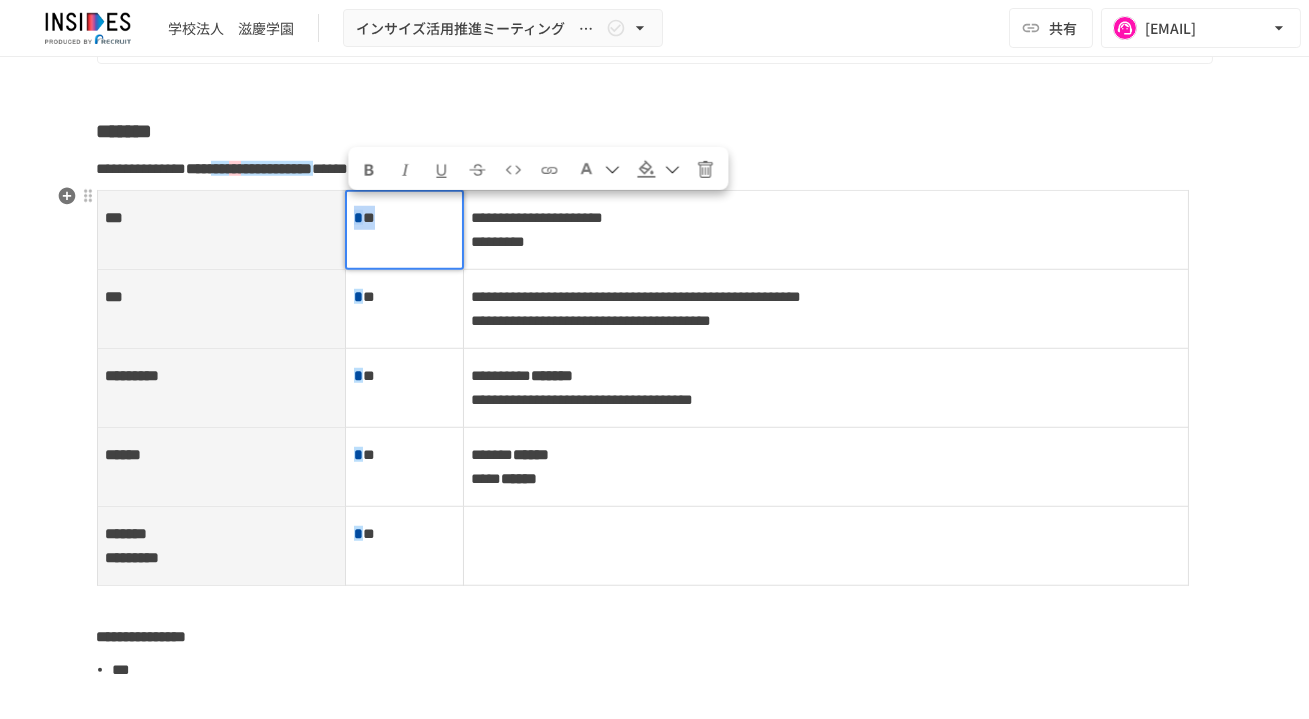 click on "*" at bounding box center (375, 217) 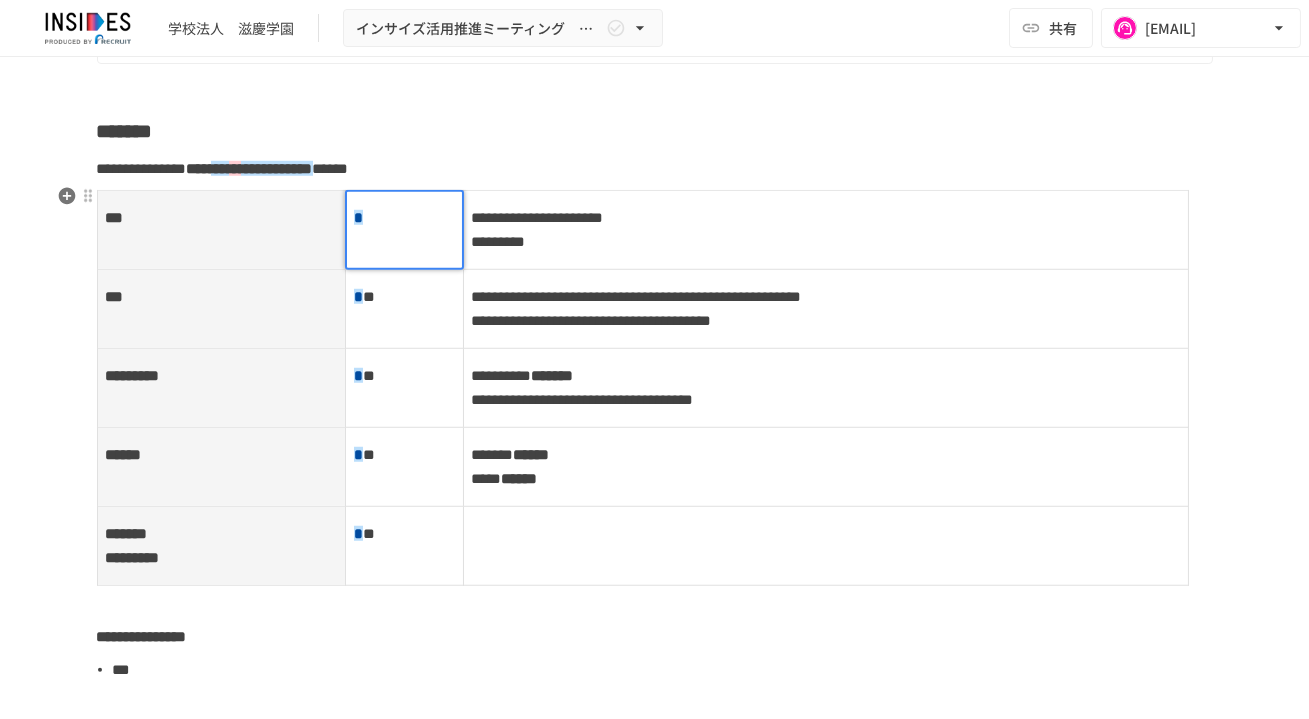 click on "* 　 *" at bounding box center [404, 308] 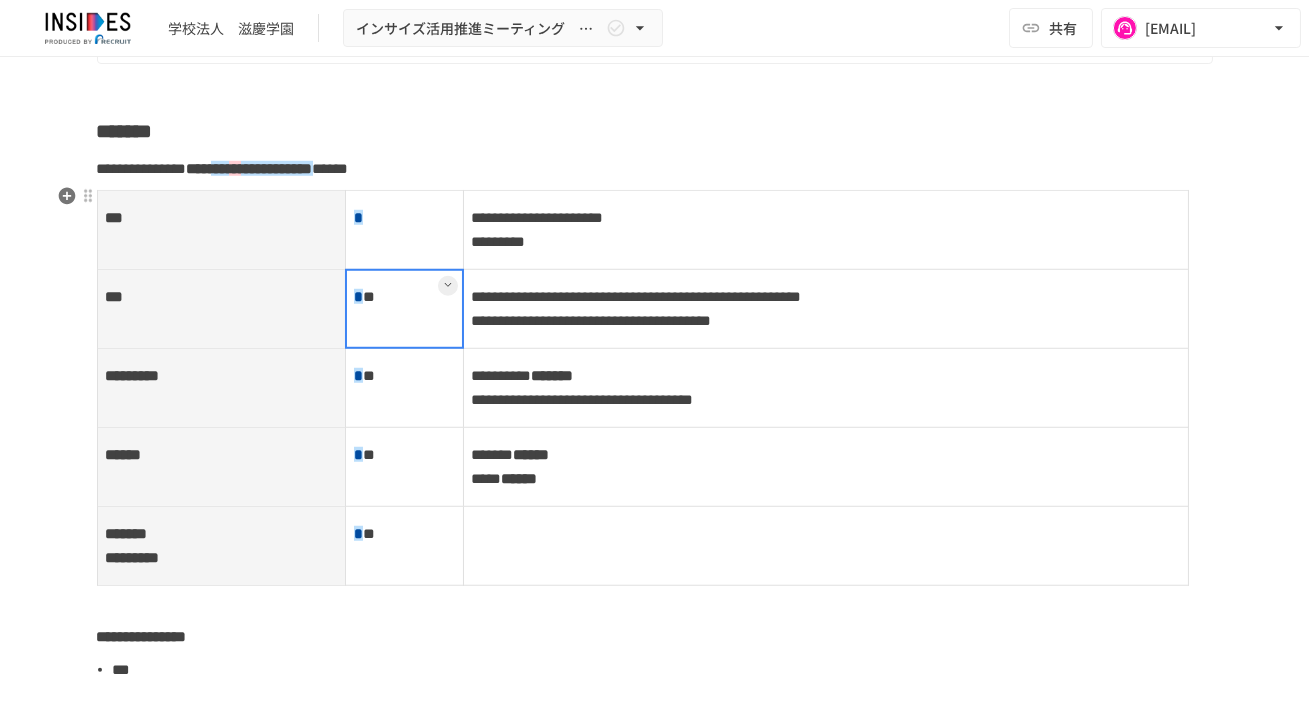 click at bounding box center [404, 309] 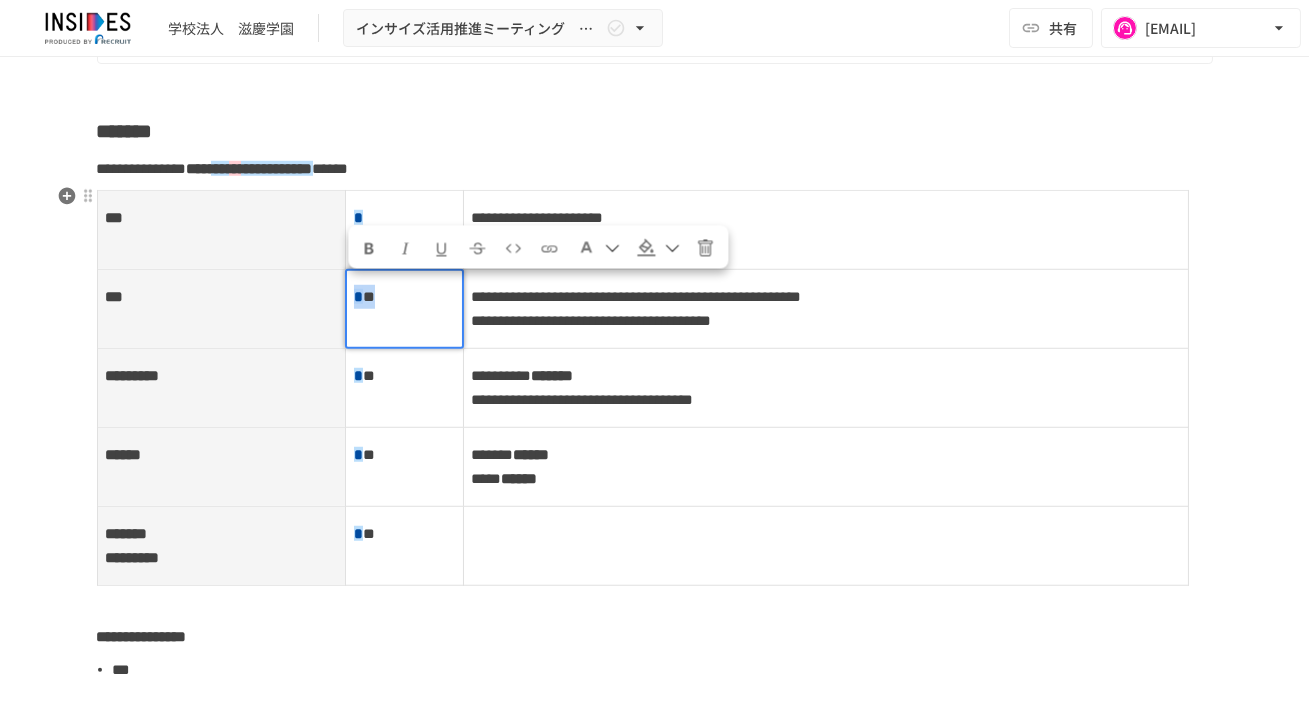 click on "* 　 *" at bounding box center [404, 297] 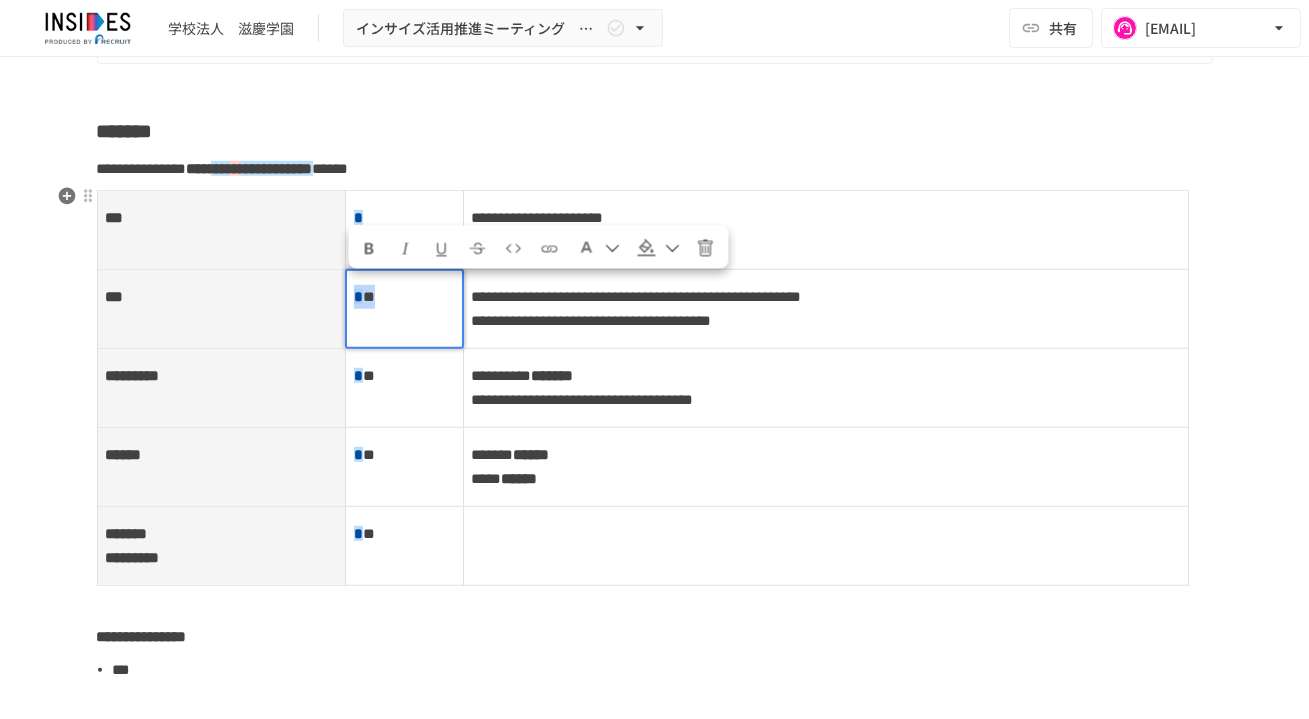 type 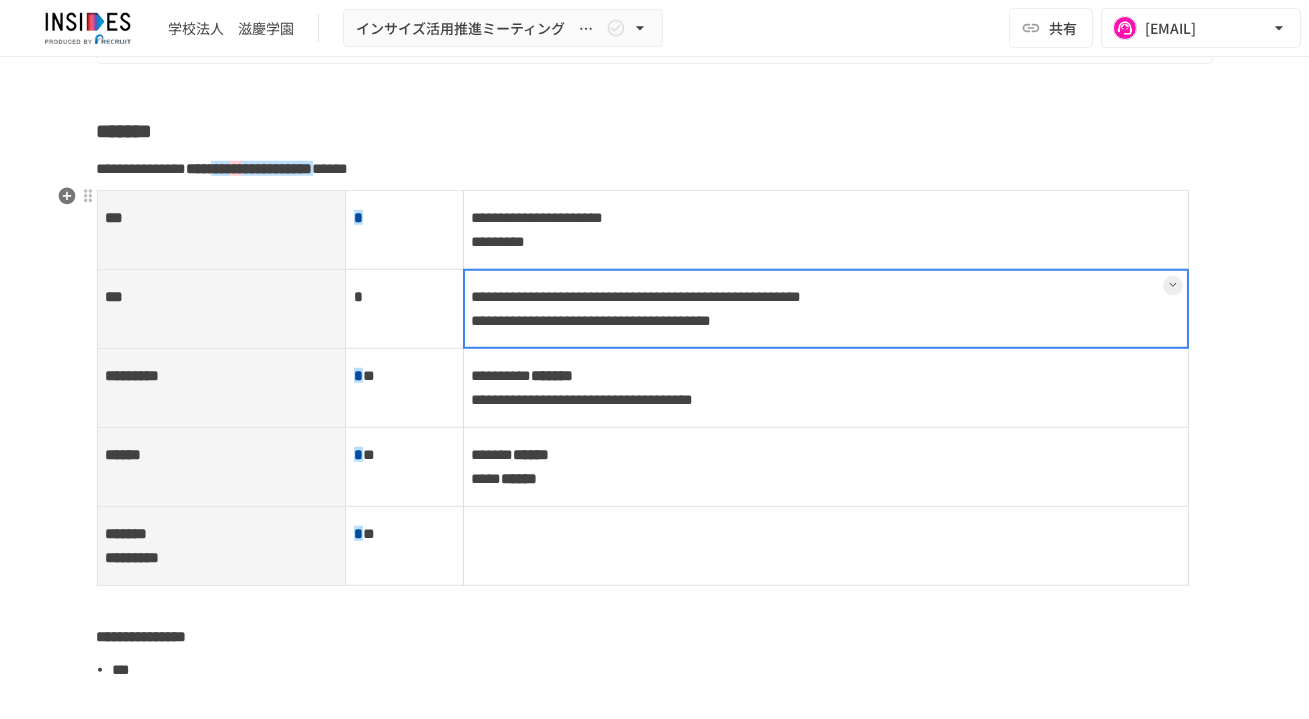 click on "[REDACTED]" at bounding box center (825, 308) 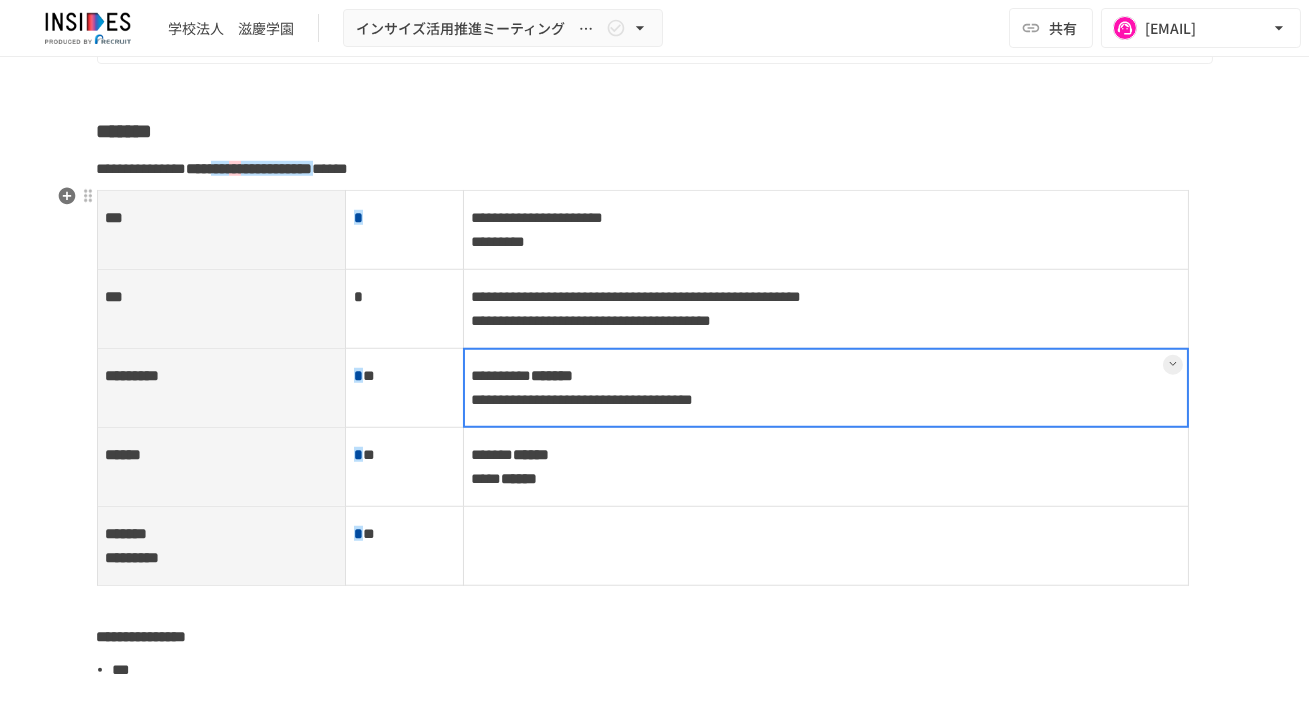 click on "**********" at bounding box center (825, 387) 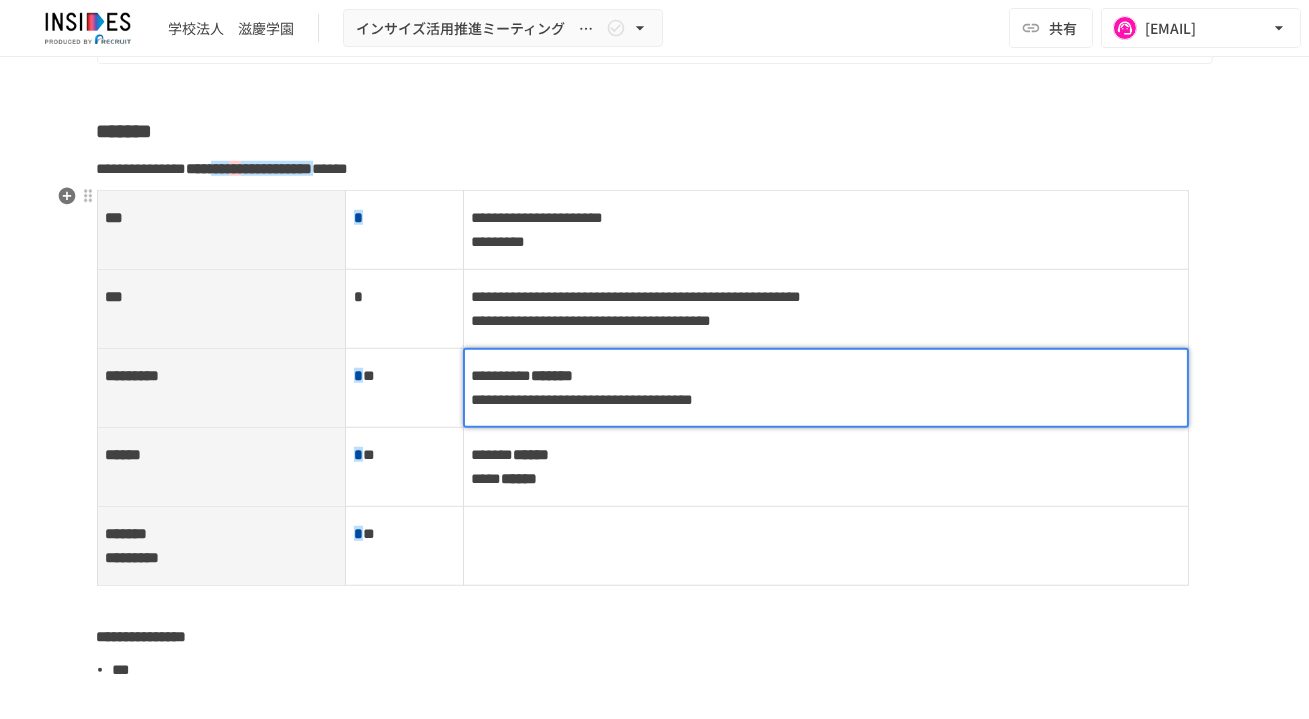 click on "******* ****** ***** ******" at bounding box center (825, 466) 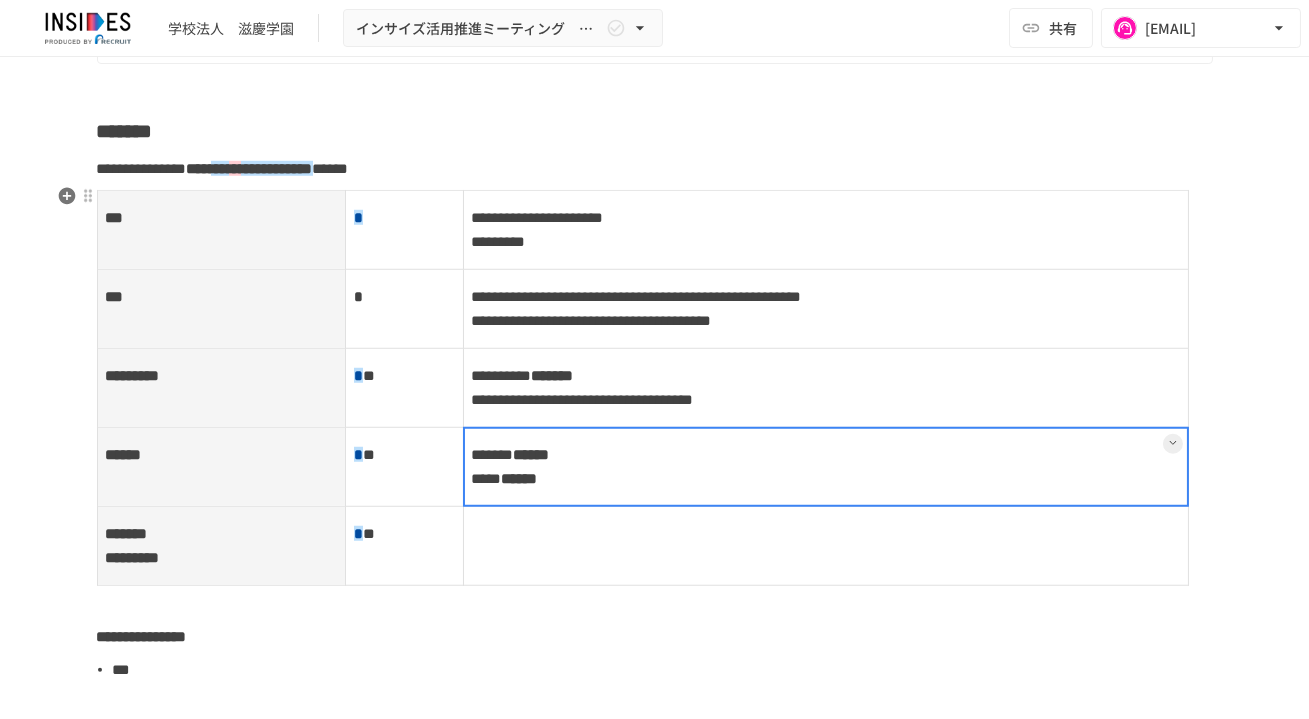 drag, startPoint x: 647, startPoint y: 453, endPoint x: 640, endPoint y: 463, distance: 12.206555 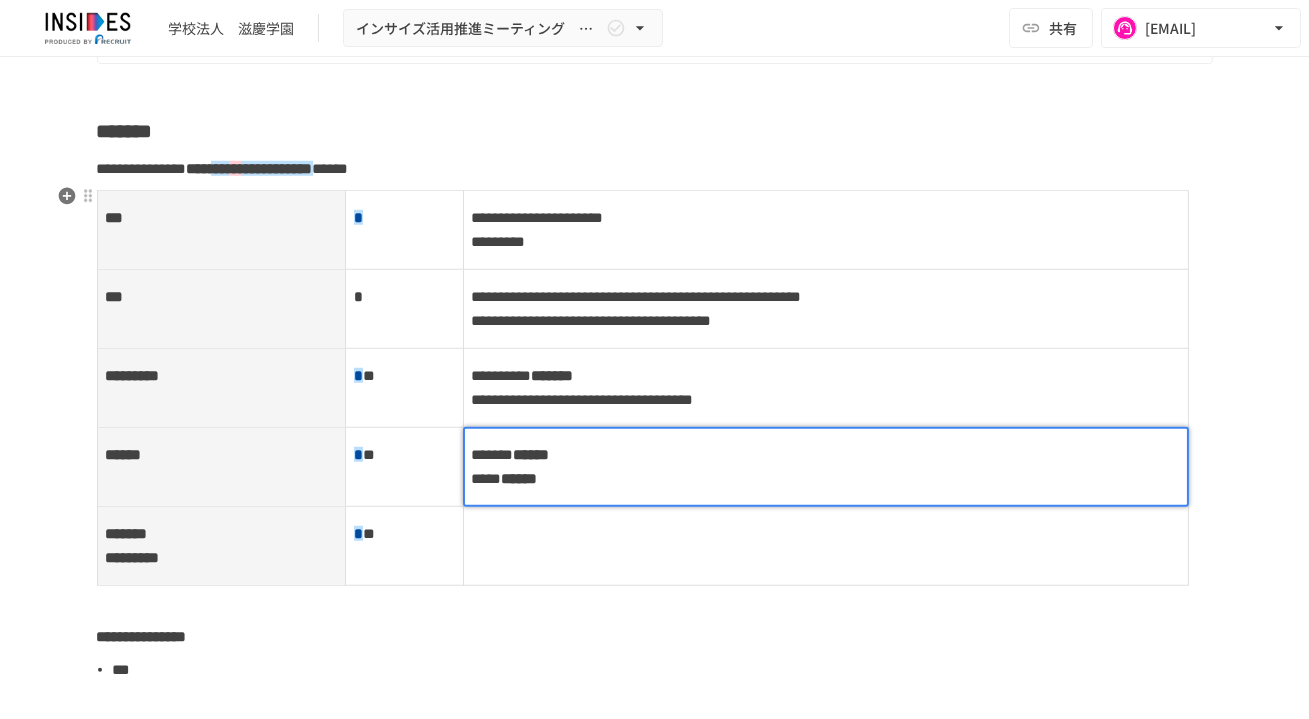 click on "******* ****** ***** ******" at bounding box center [826, 467] 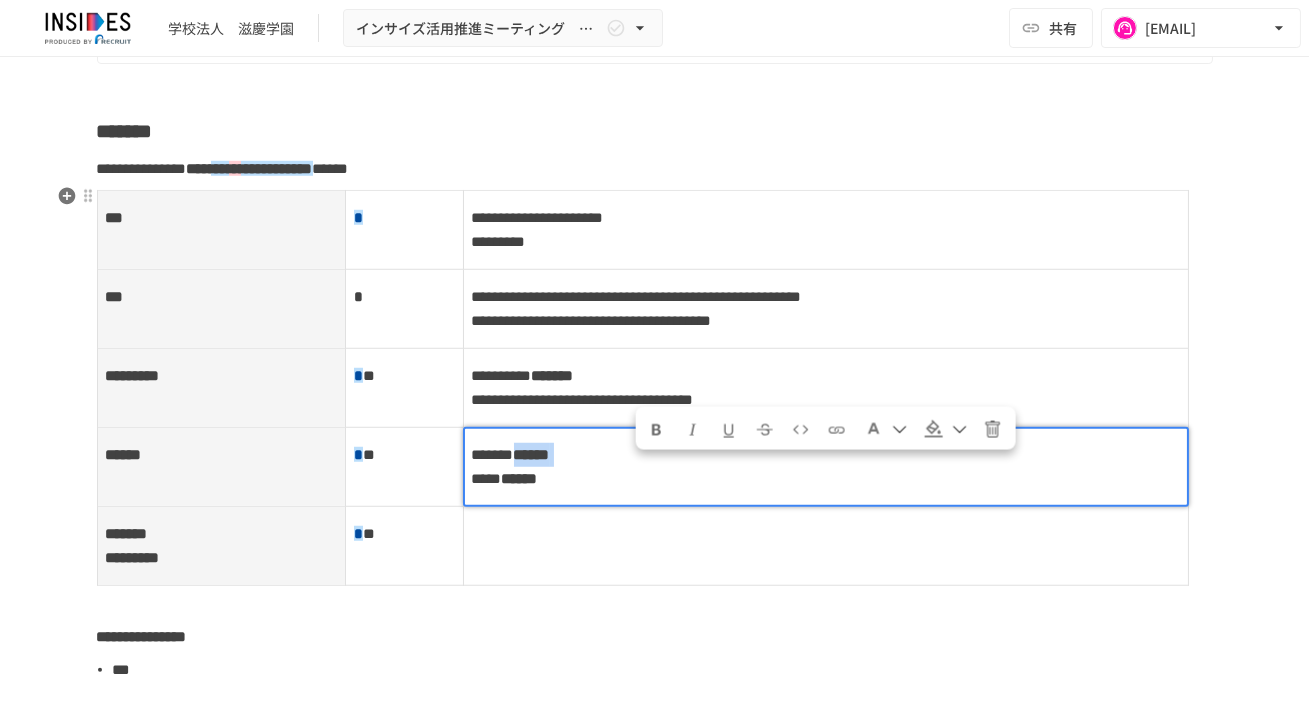 click on "******* ****** ***** ******" at bounding box center [826, 467] 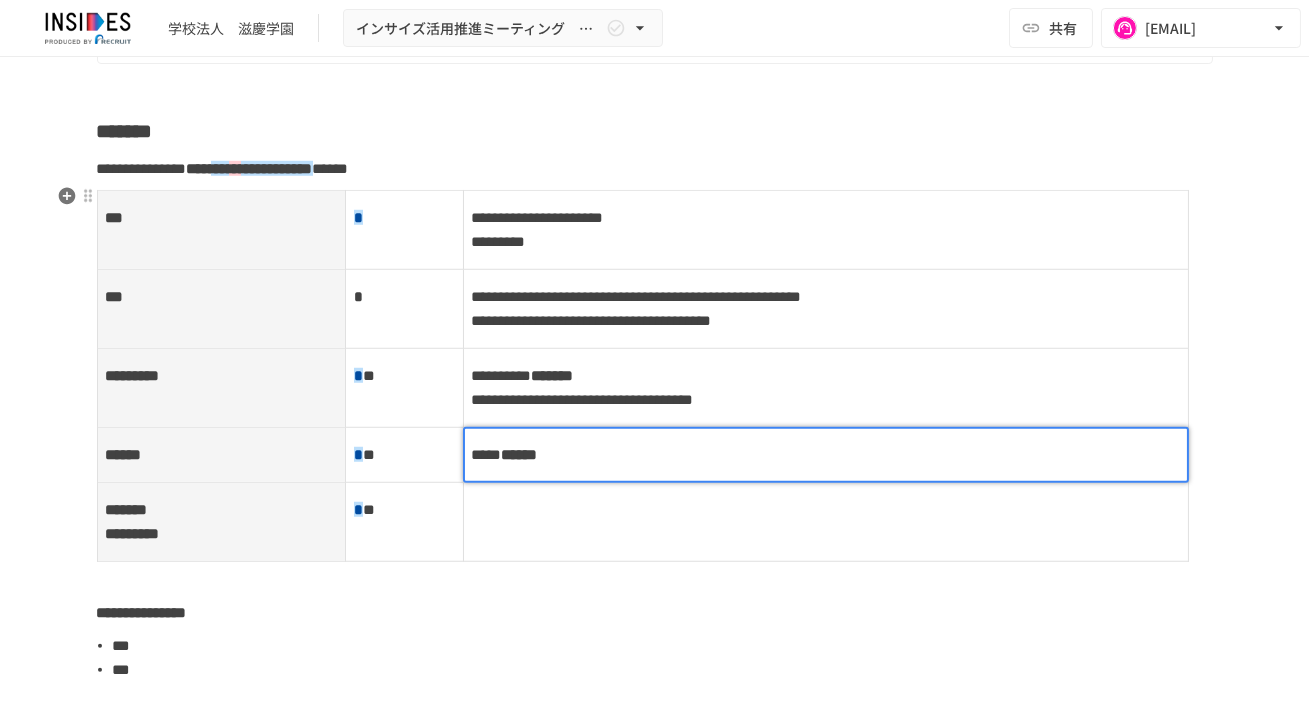 click on "******" at bounding box center [520, 454] 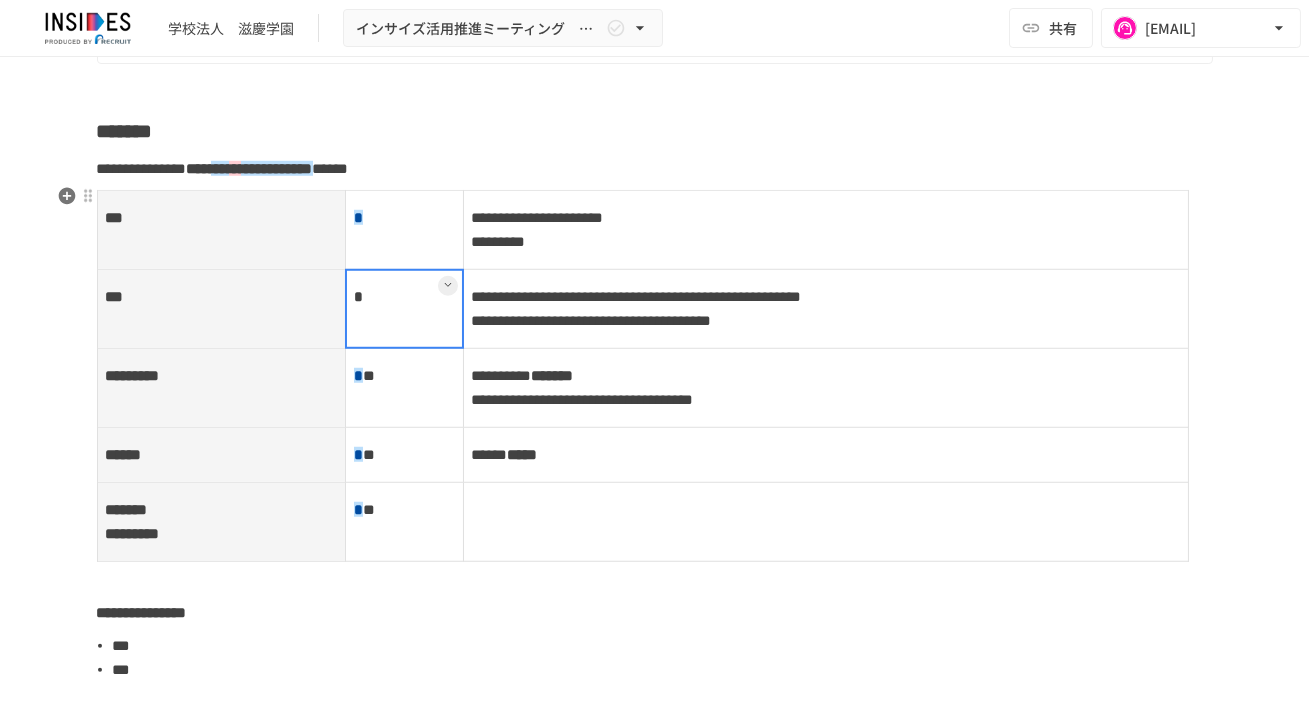 click on "*" at bounding box center (404, 308) 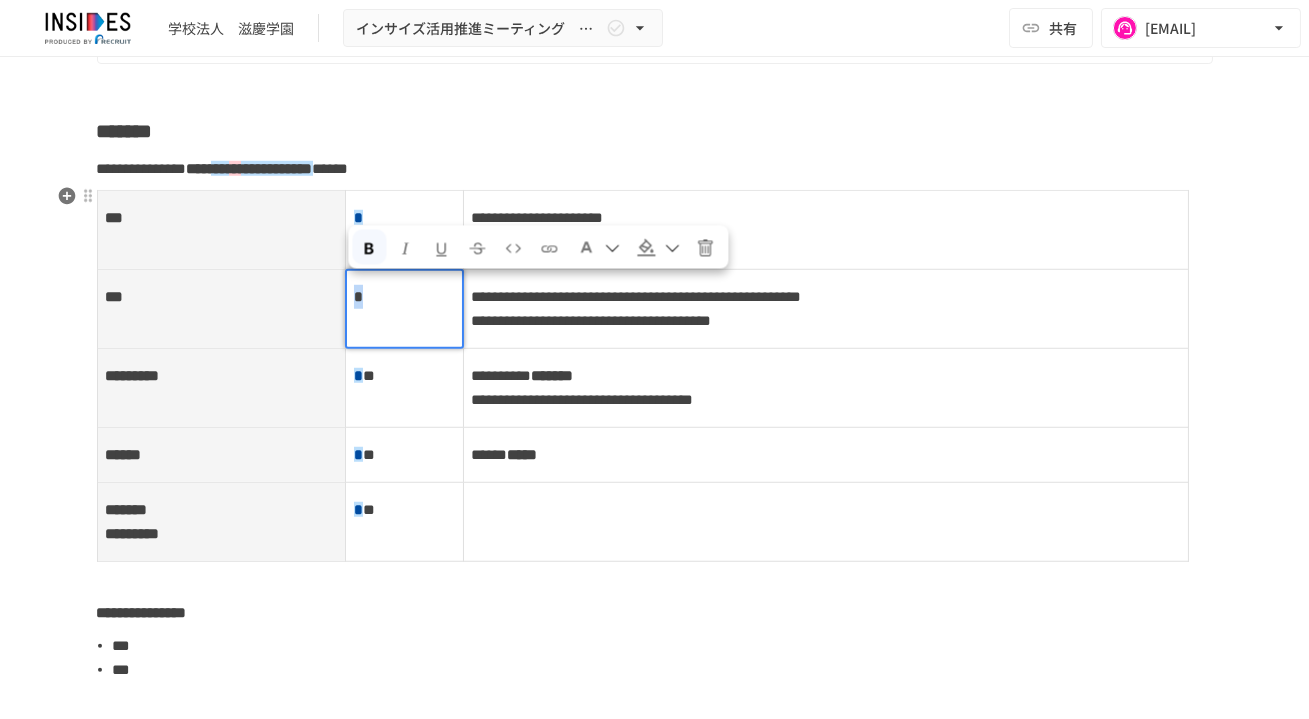 click on "*" at bounding box center (404, 297) 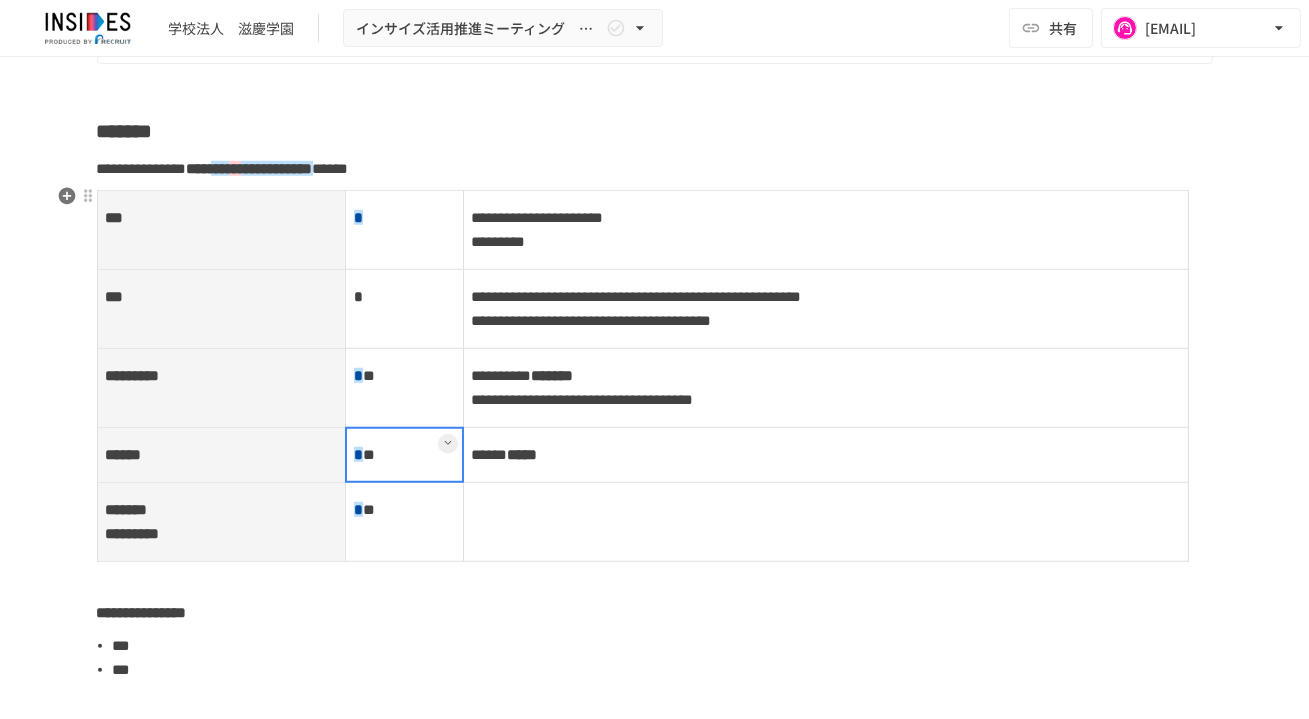 click at bounding box center (404, 455) 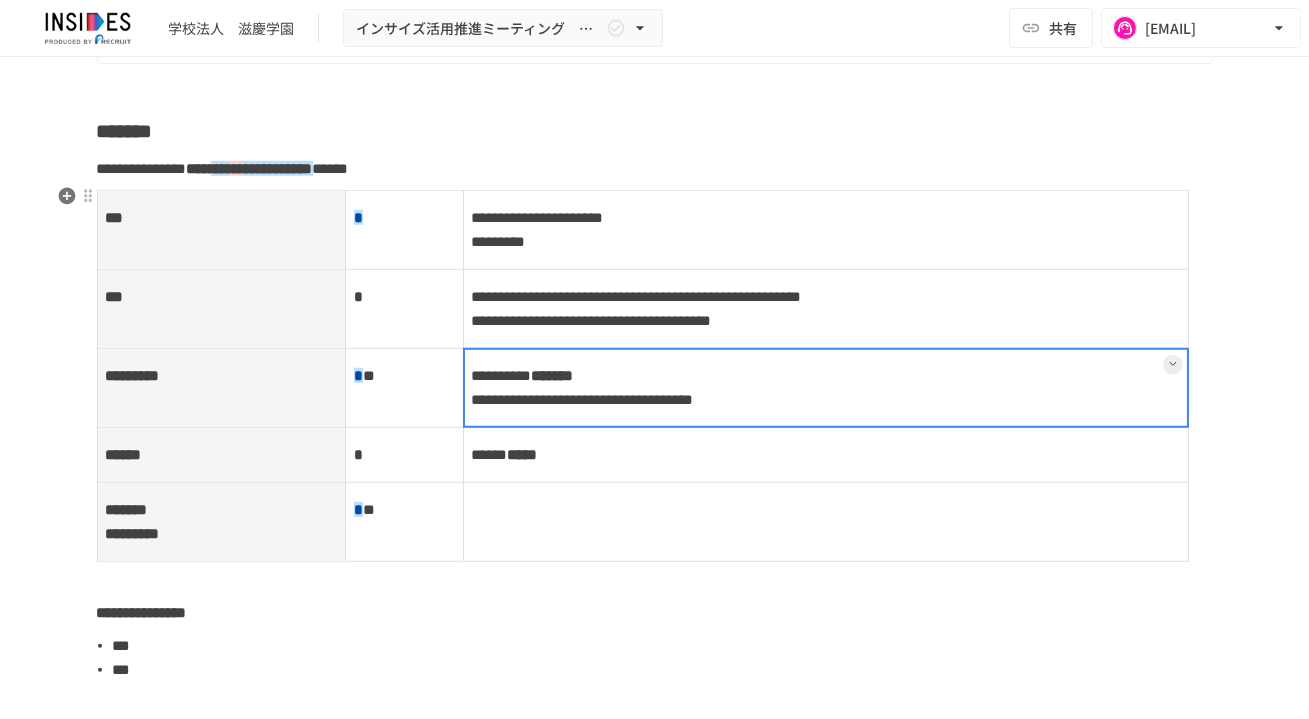 click on "**********" at bounding box center [825, 387] 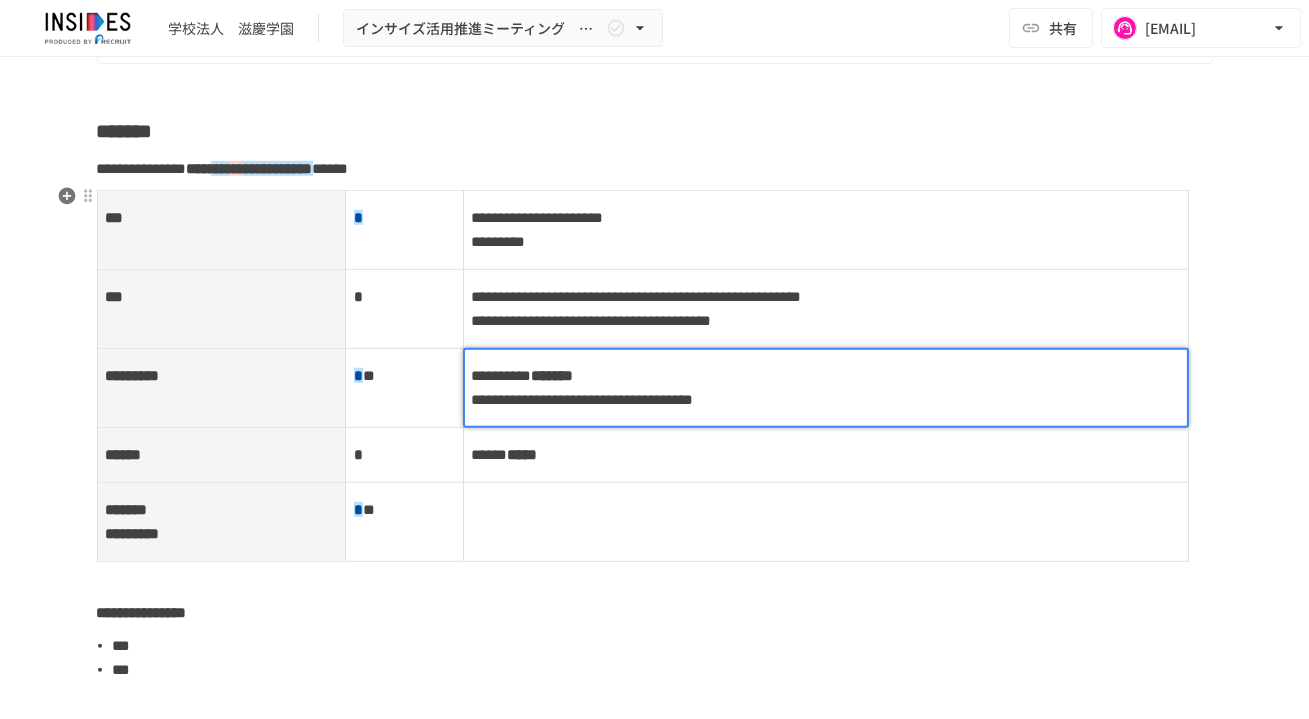 click on "*******" at bounding box center (553, 375) 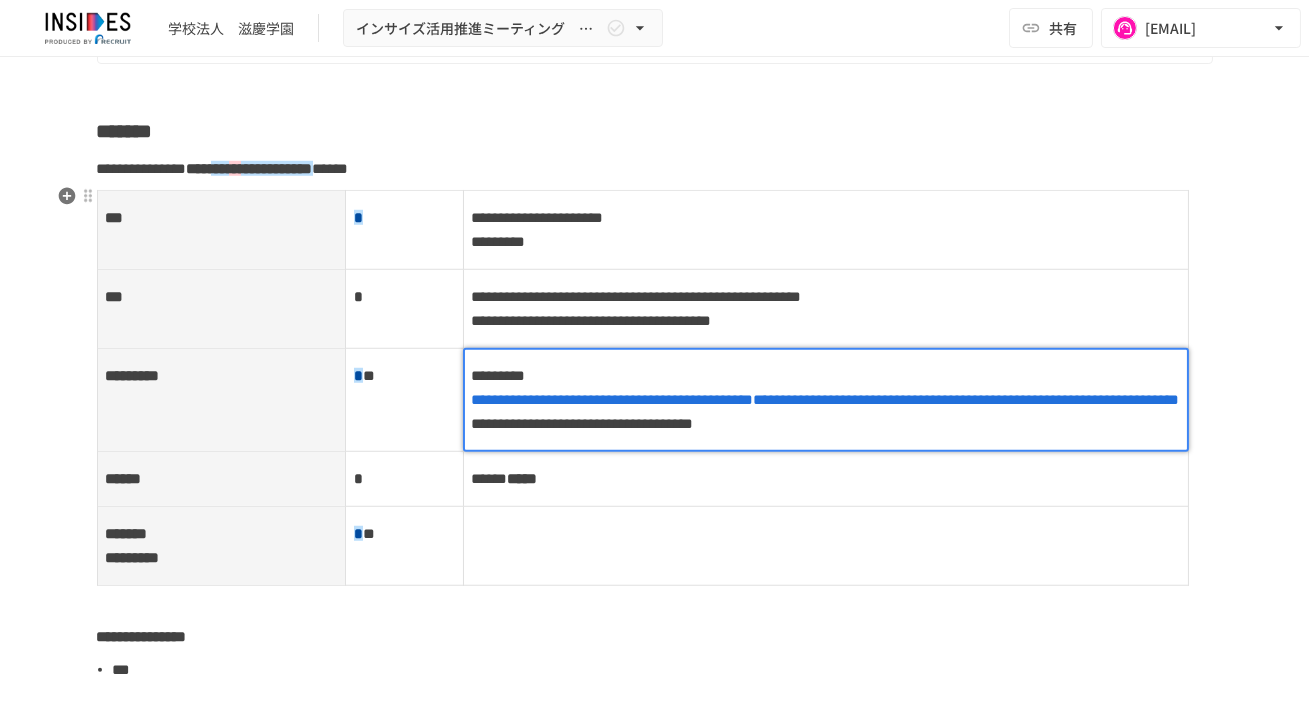 click on "[REDACTED]" at bounding box center (826, 400) 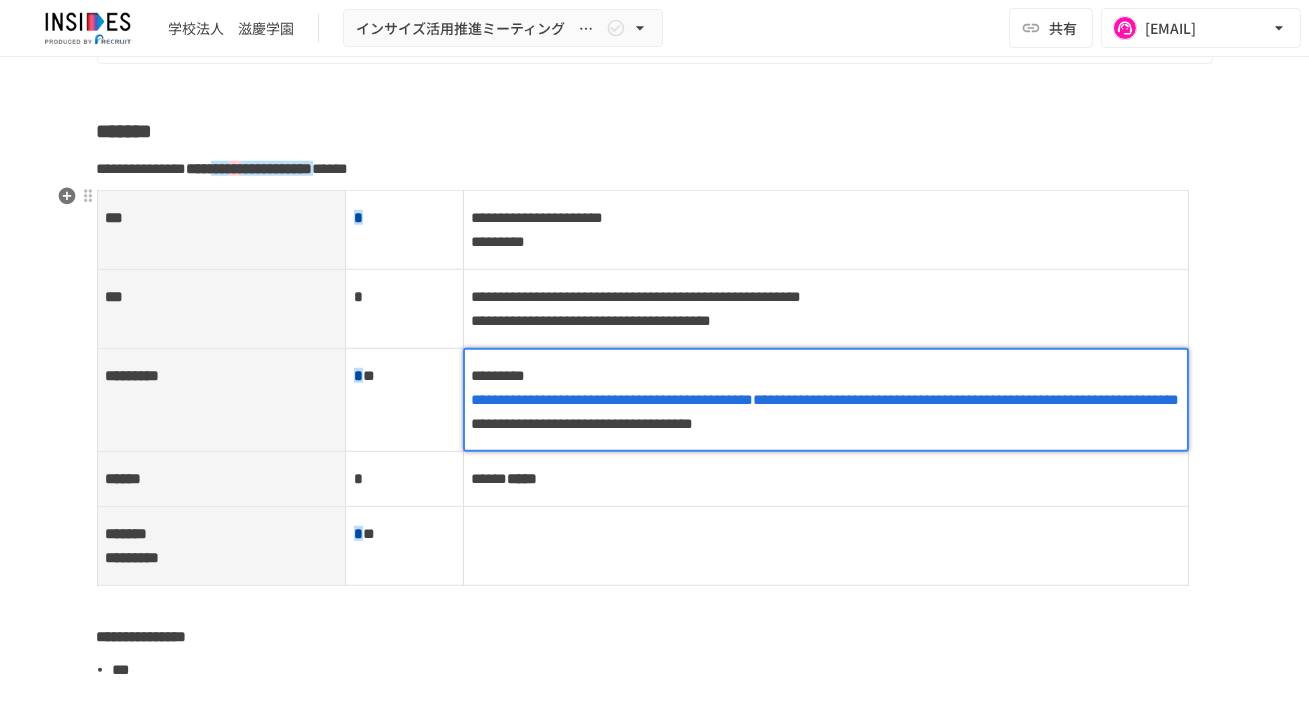 click on "[REDACTED]" at bounding box center [826, 400] 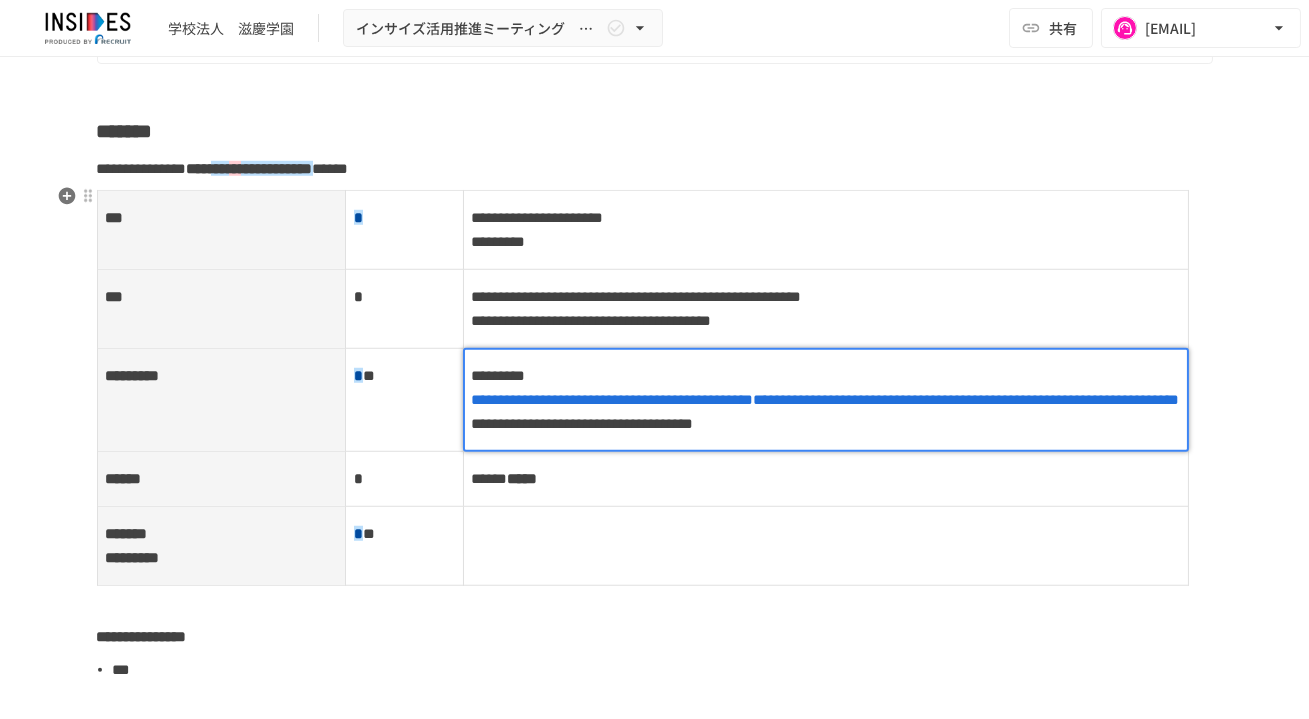 click on "[REDACTED]" at bounding box center [826, 400] 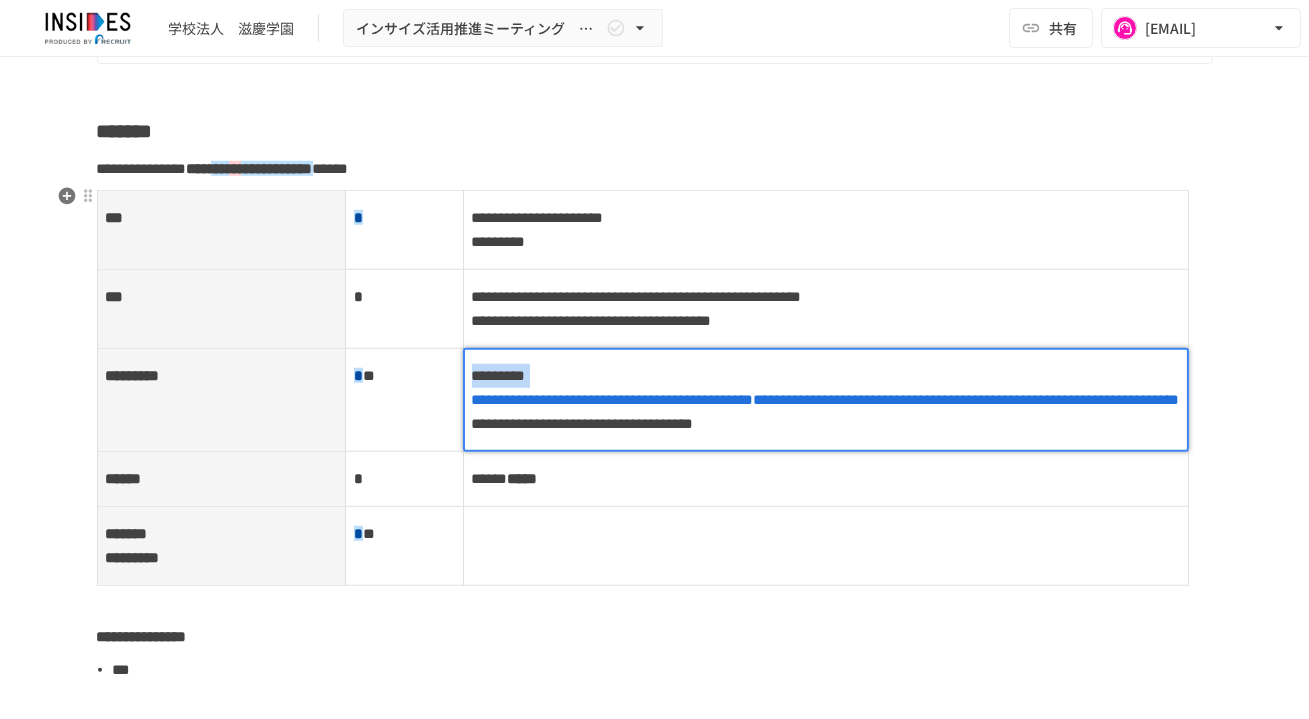 click on "[REDACTED]" at bounding box center (826, 400) 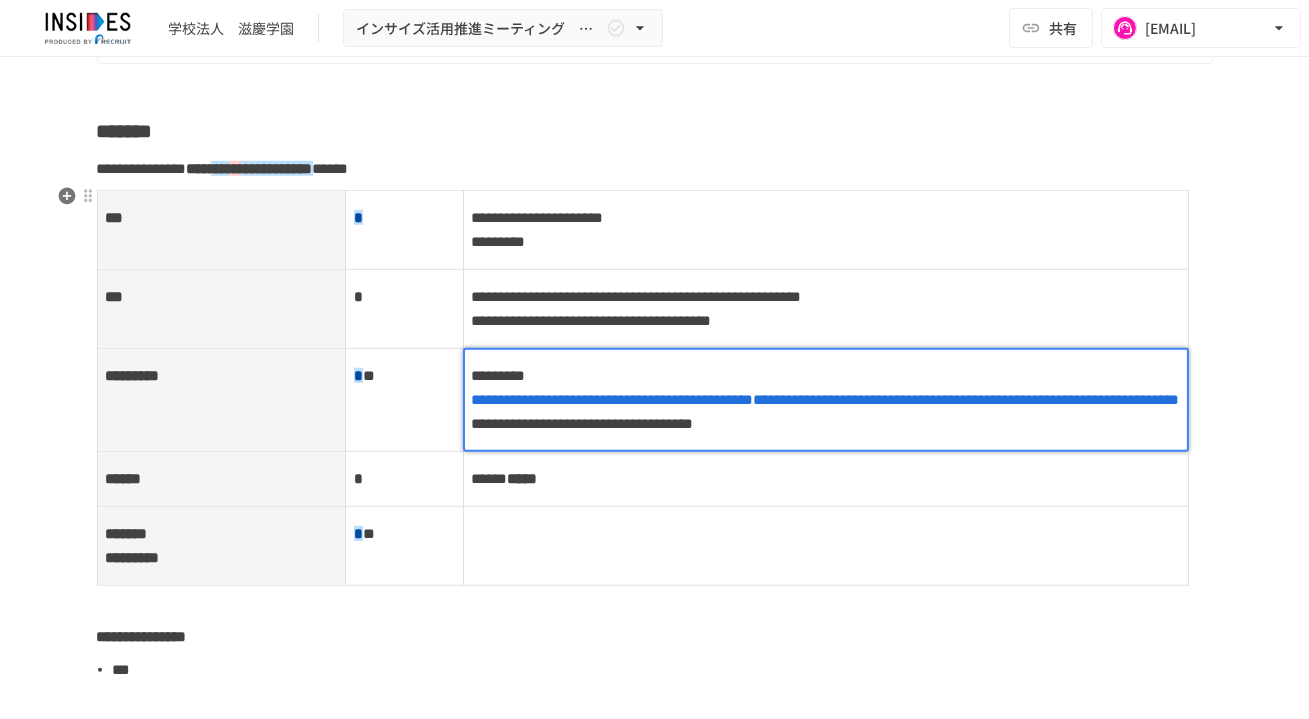 click on "[REDACTED]" at bounding box center [826, 400] 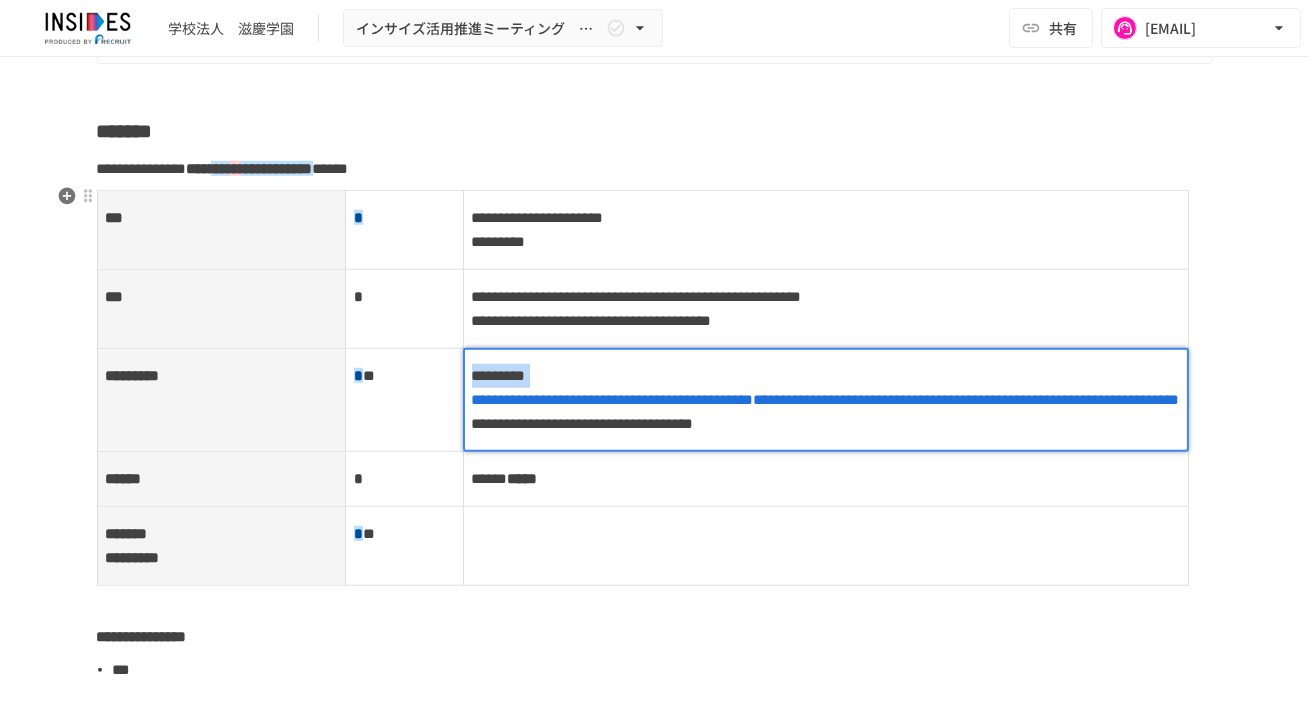 click on "[REDACTED]" at bounding box center (826, 400) 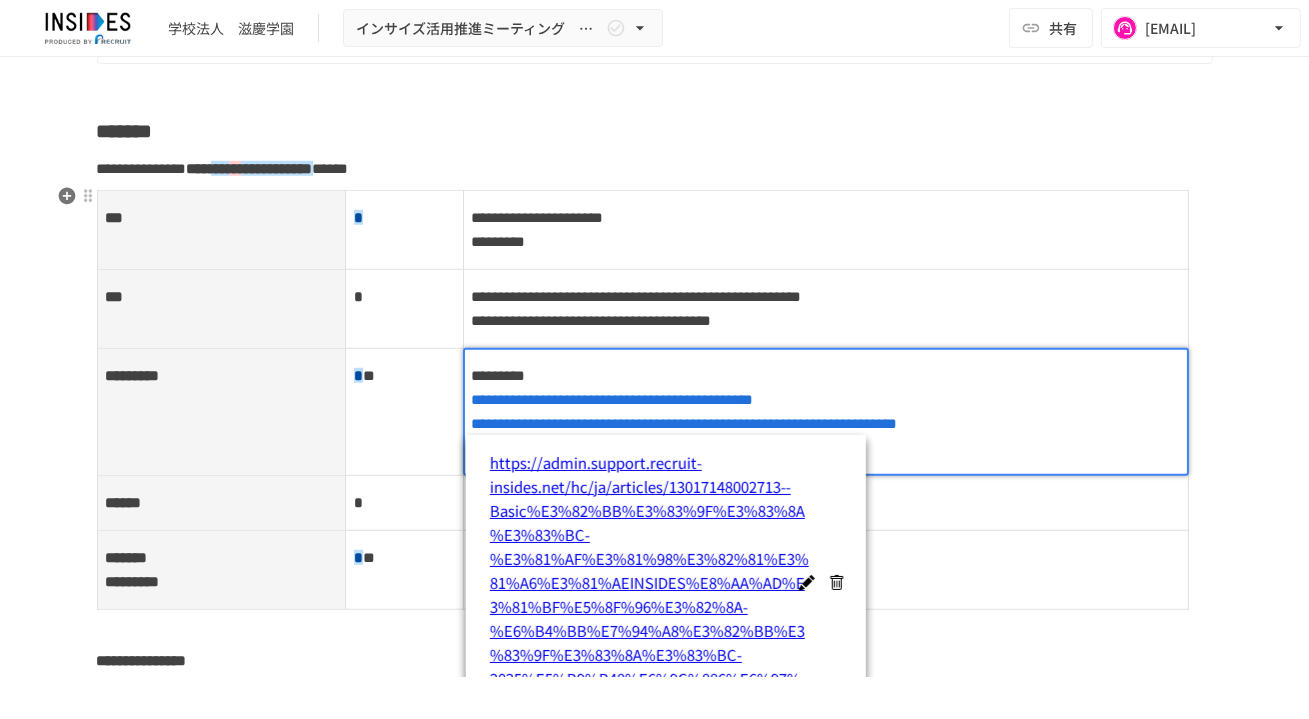 click on "[REDACTED]" at bounding box center [826, 412] 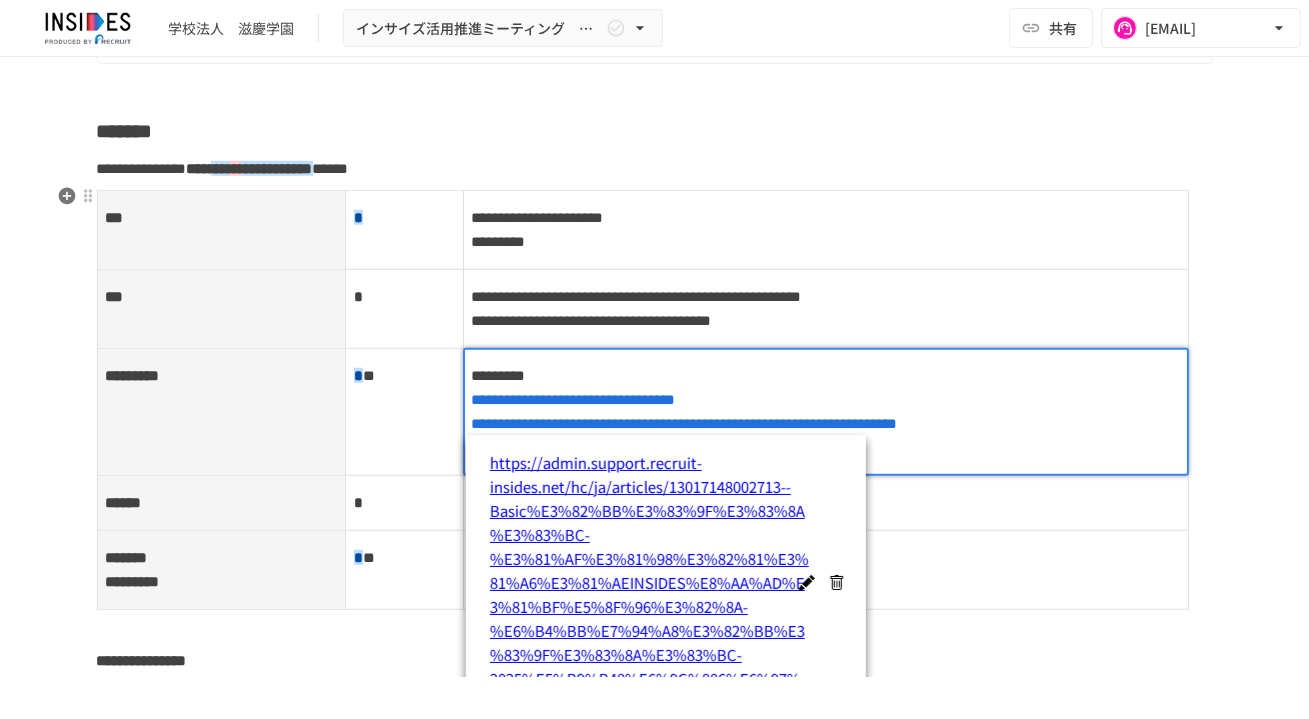 click on "[REDACTED]" at bounding box center (826, 412) 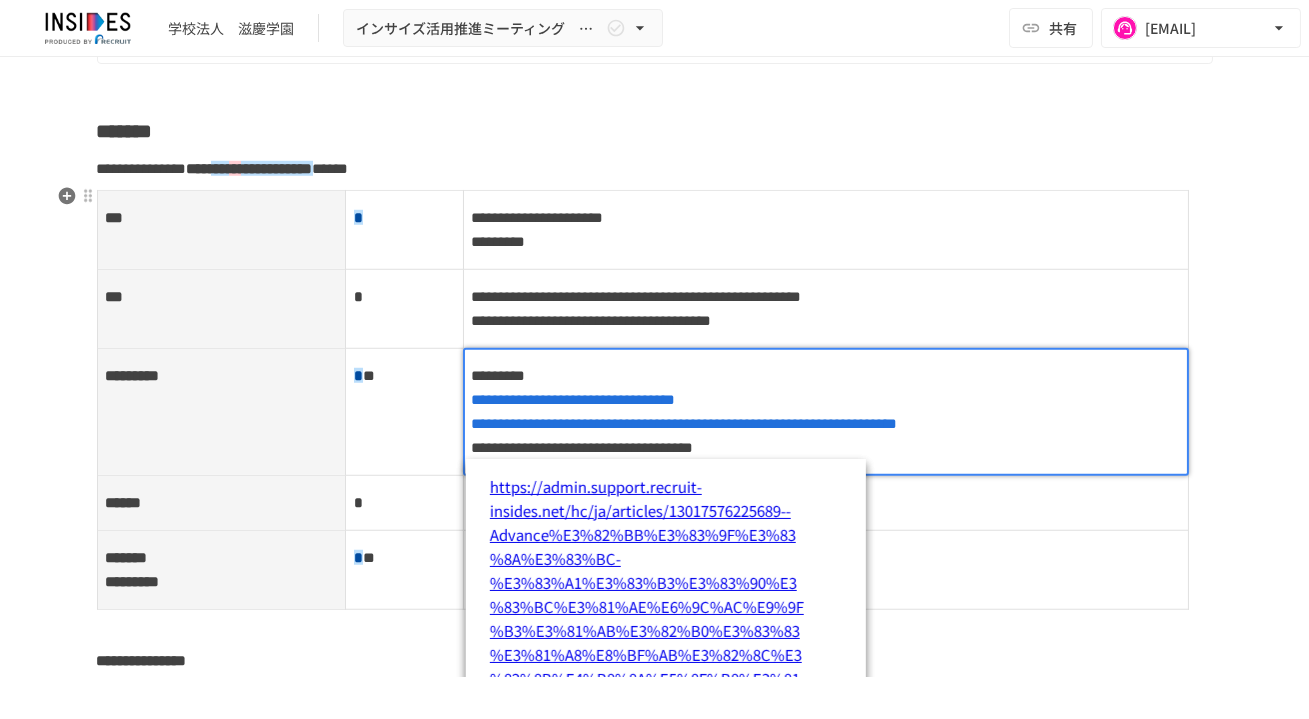 click on "[REDACTED]" at bounding box center (826, 412) 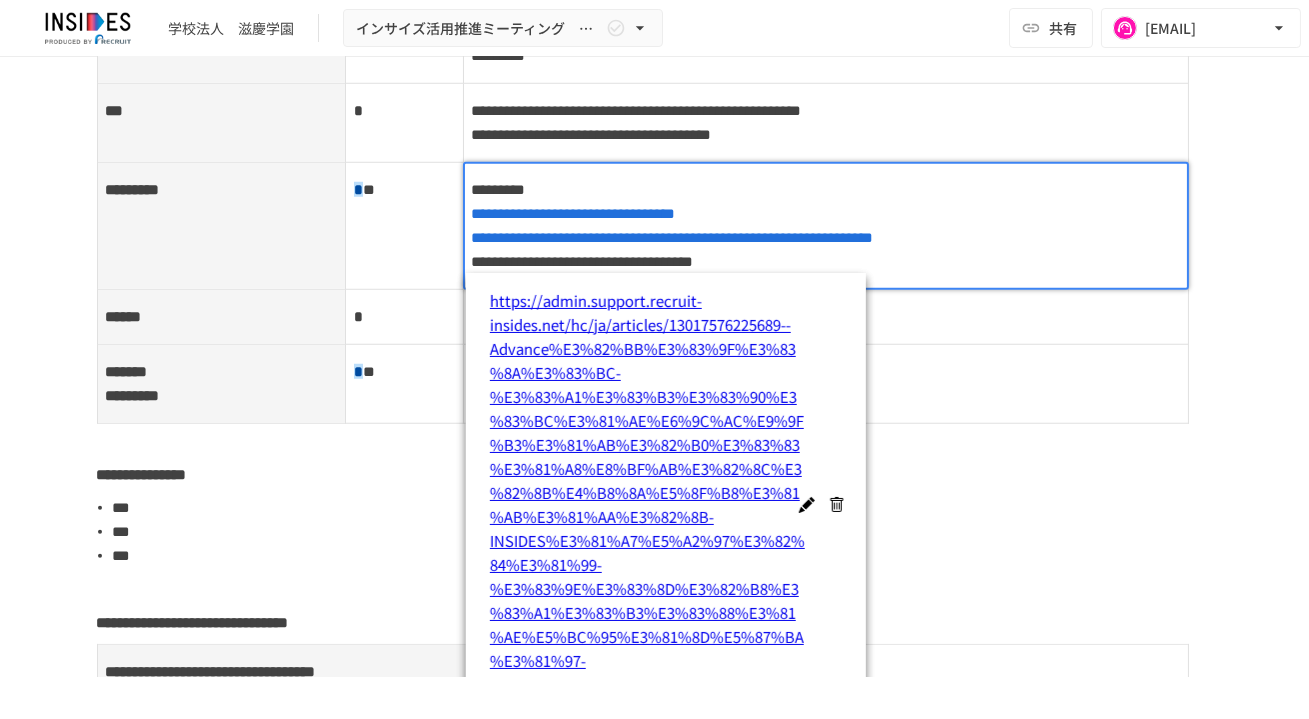 scroll, scrollTop: 3347, scrollLeft: 0, axis: vertical 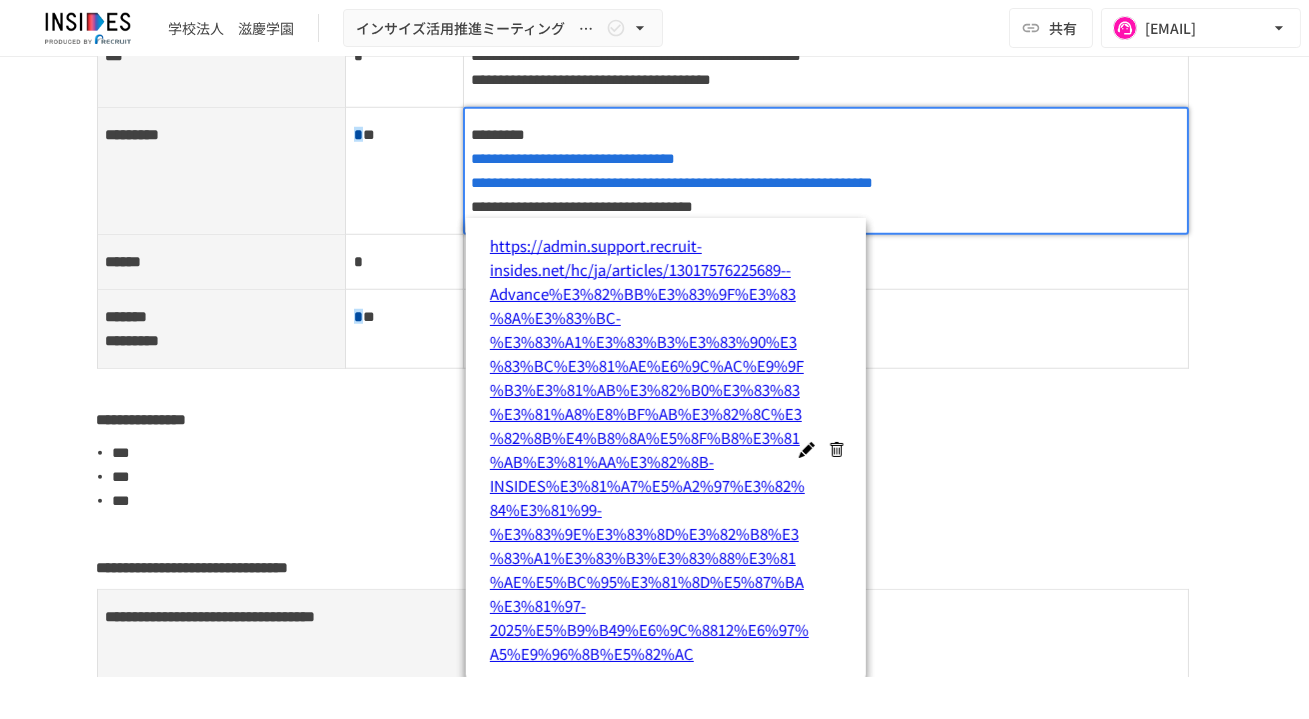 click on "**********" at bounding box center (583, 206) 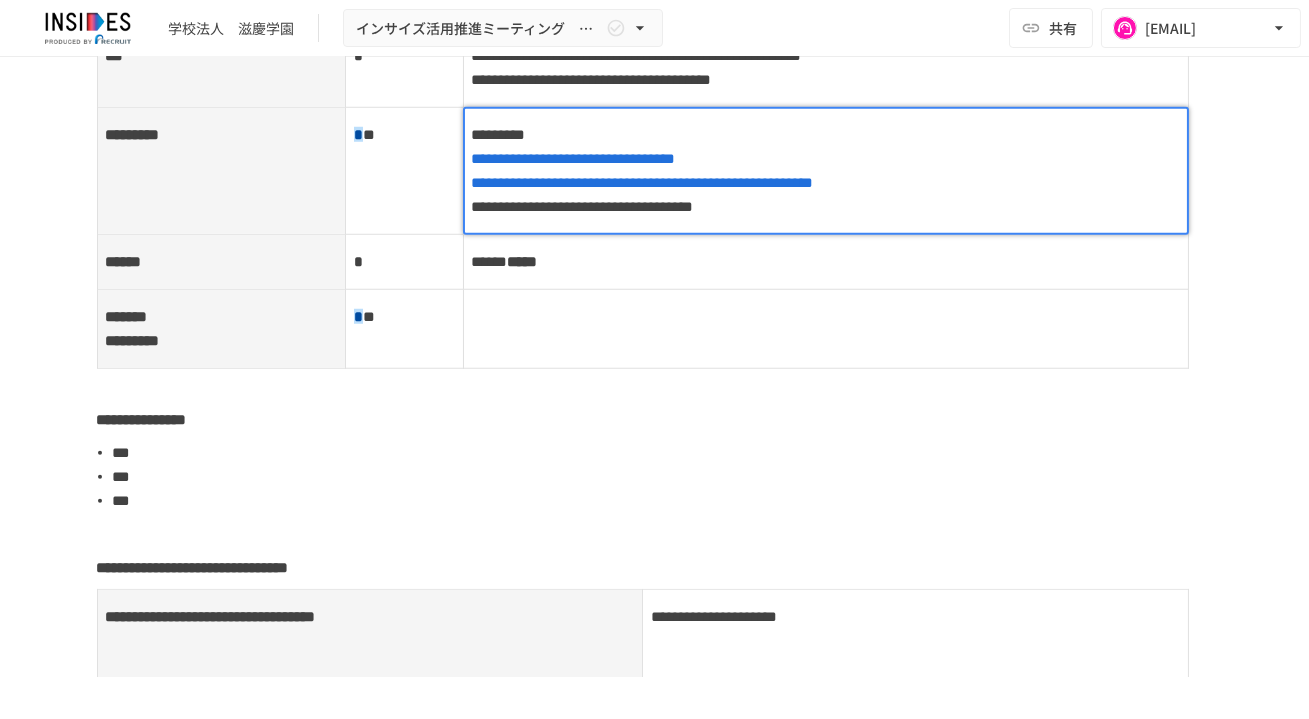 click on "**********" at bounding box center [583, 206] 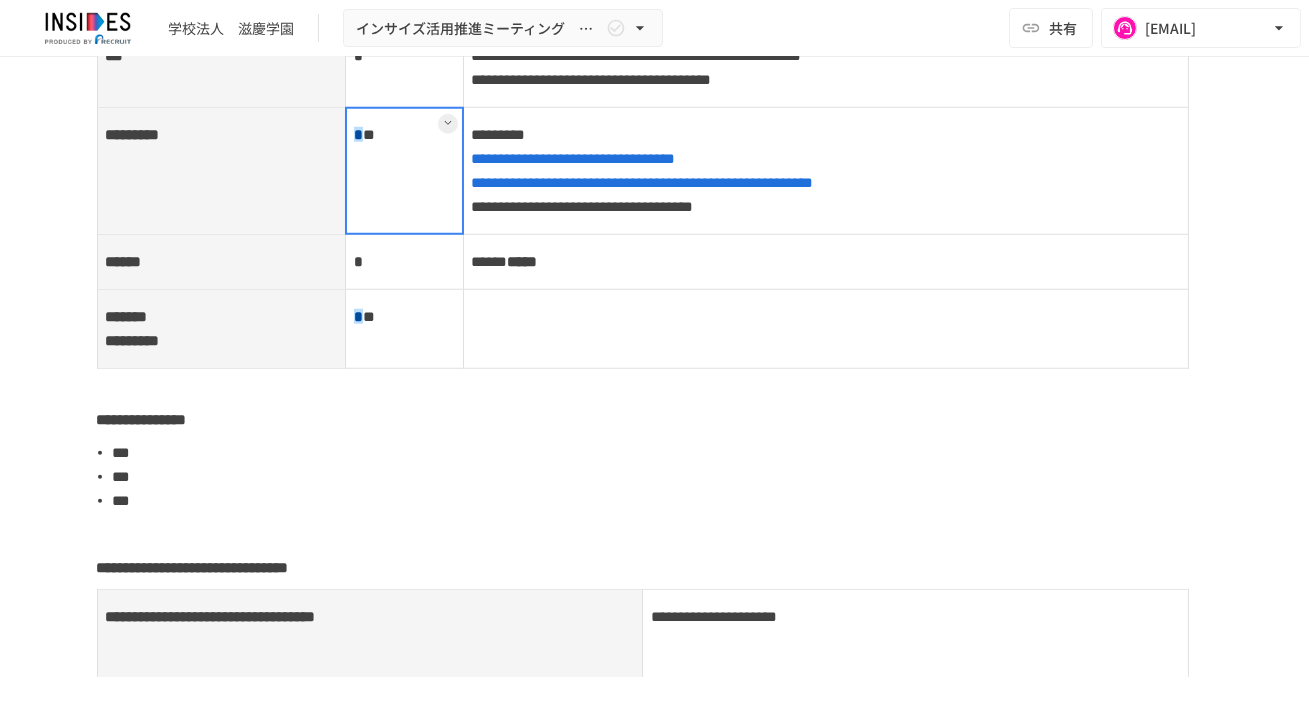 click on "* 　 *" at bounding box center (404, 170) 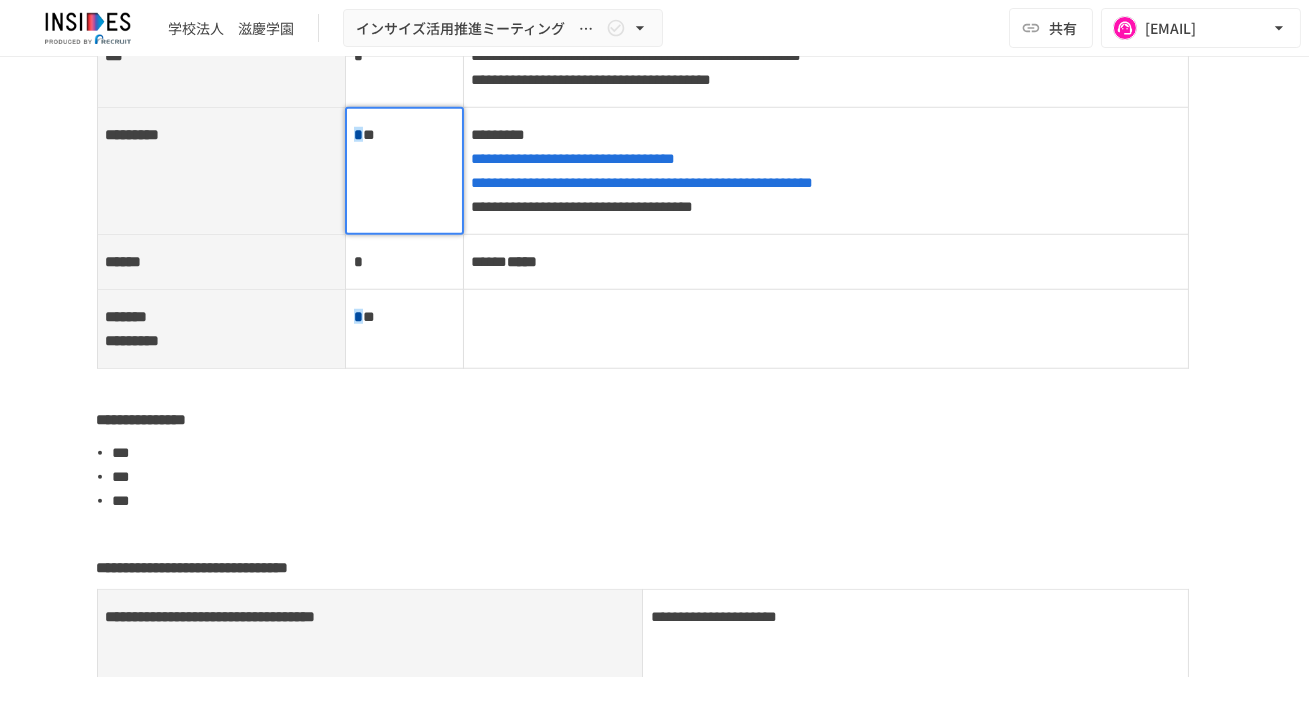 click on "* 　 *" at bounding box center [404, 135] 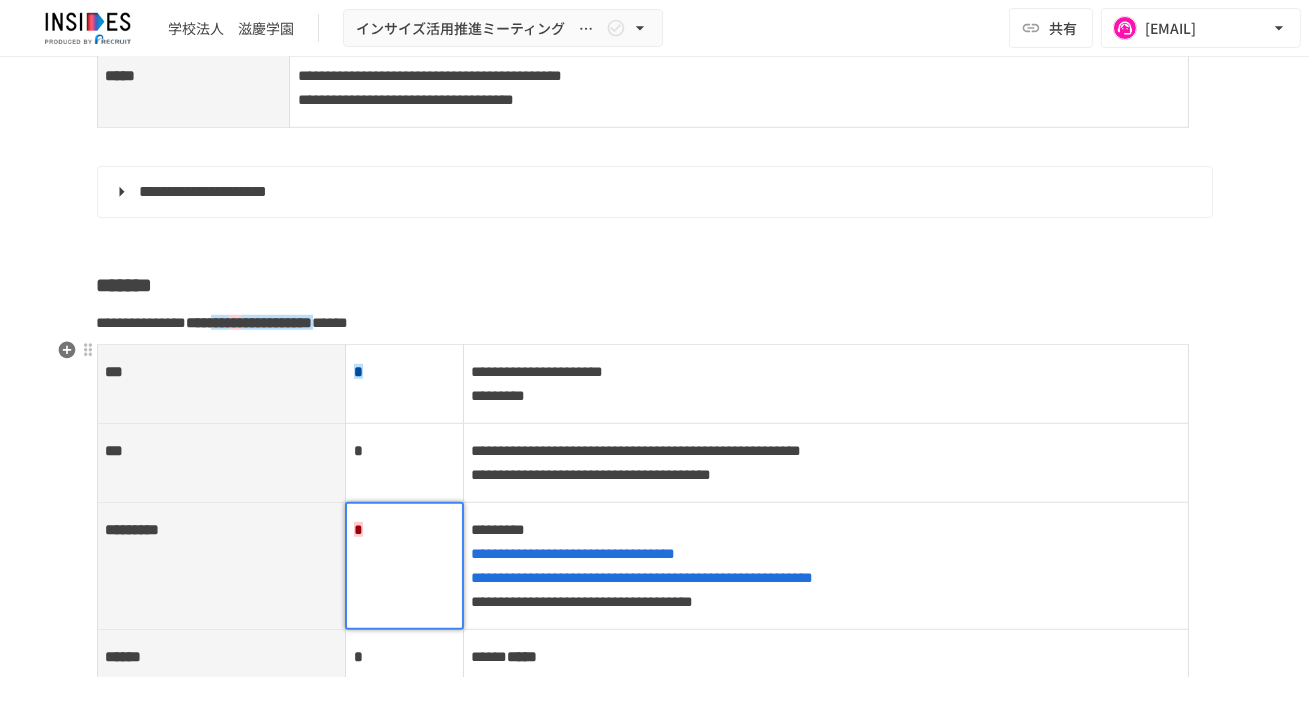 scroll, scrollTop: 2950, scrollLeft: 0, axis: vertical 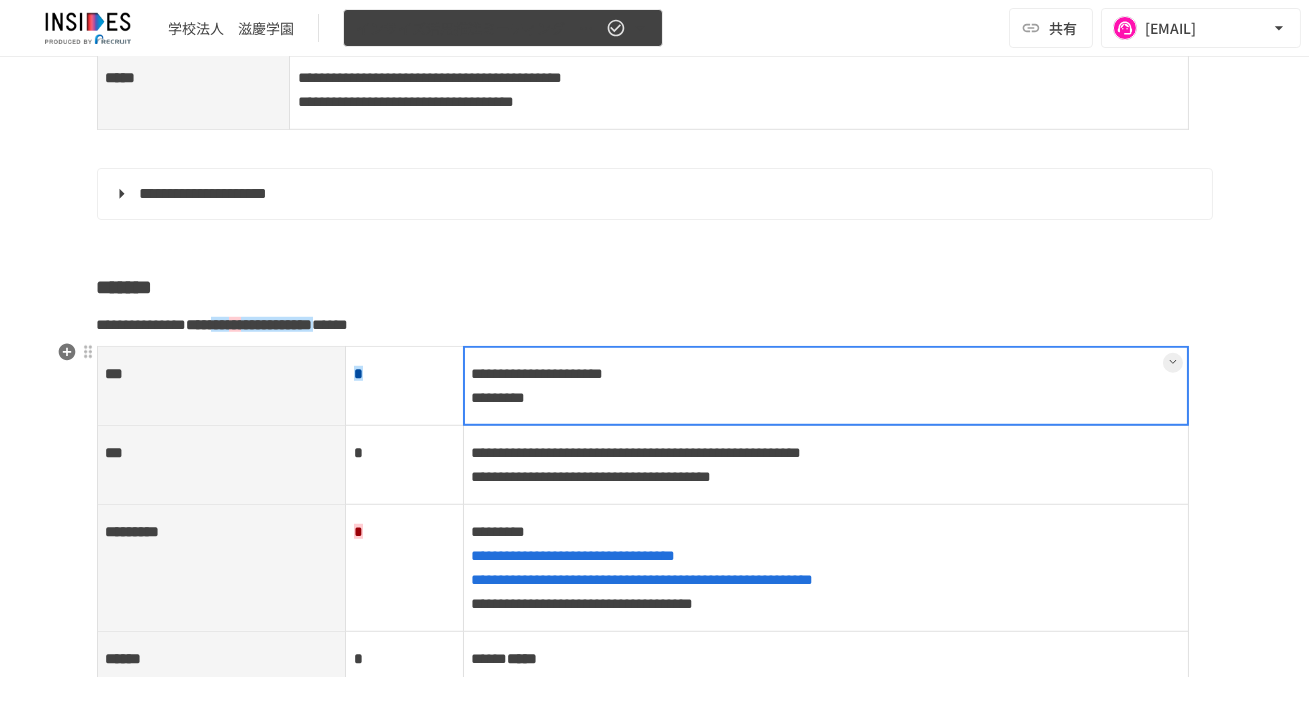 drag, startPoint x: 572, startPoint y: 371, endPoint x: 590, endPoint y: 36, distance: 335.48325 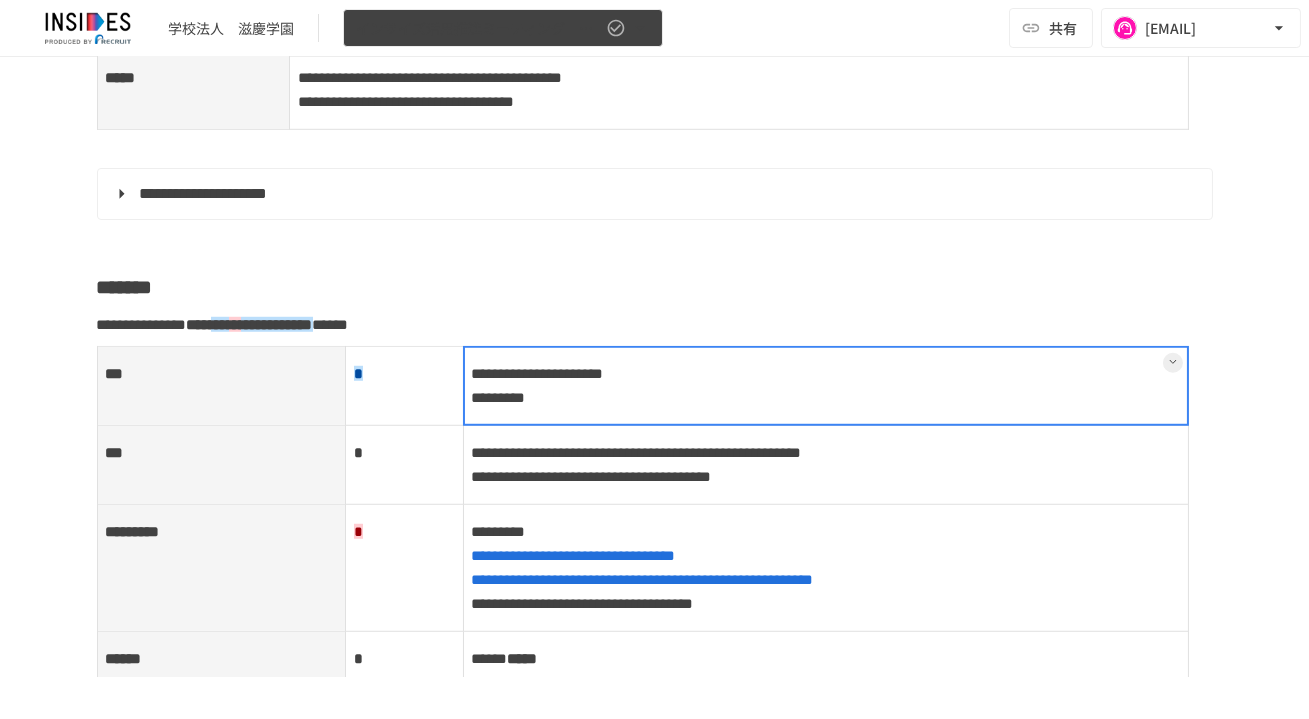 click on "インサイズ活用推進ミーティング　～2回目～" at bounding box center (479, 28) 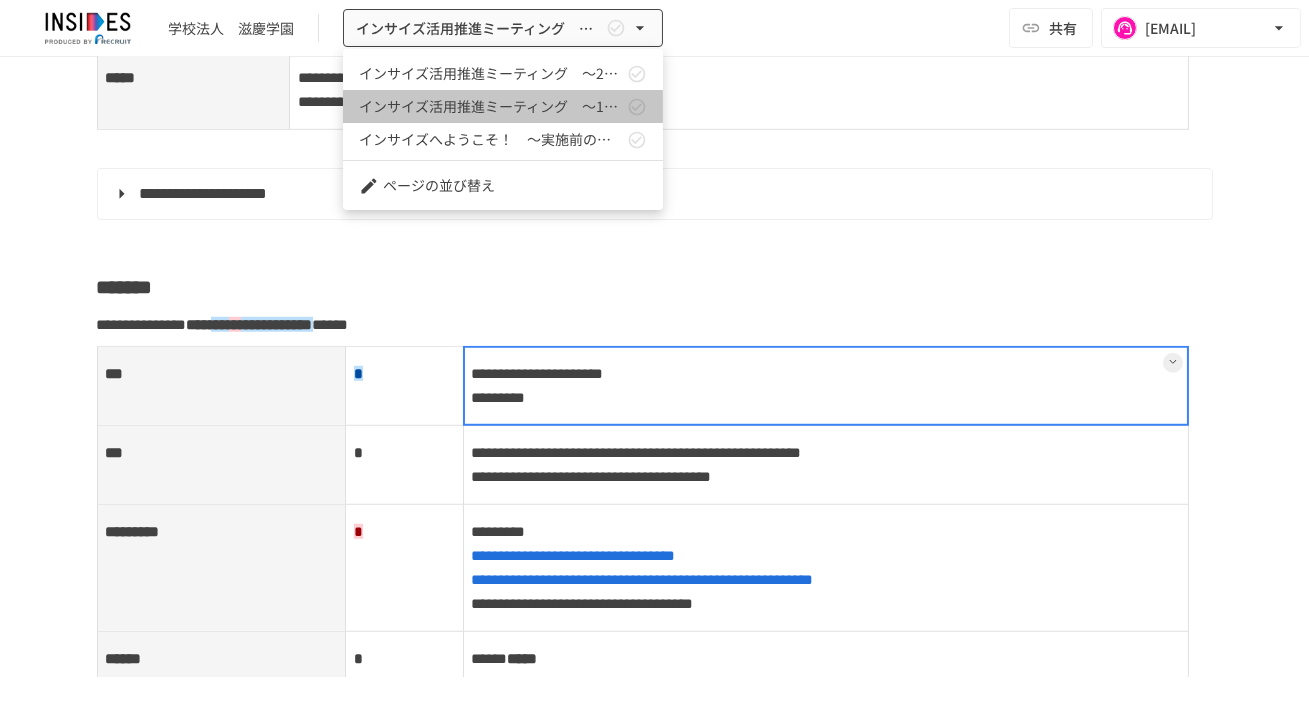 click on "インサイズ活用推進ミーティング　～1回目～" at bounding box center [491, 106] 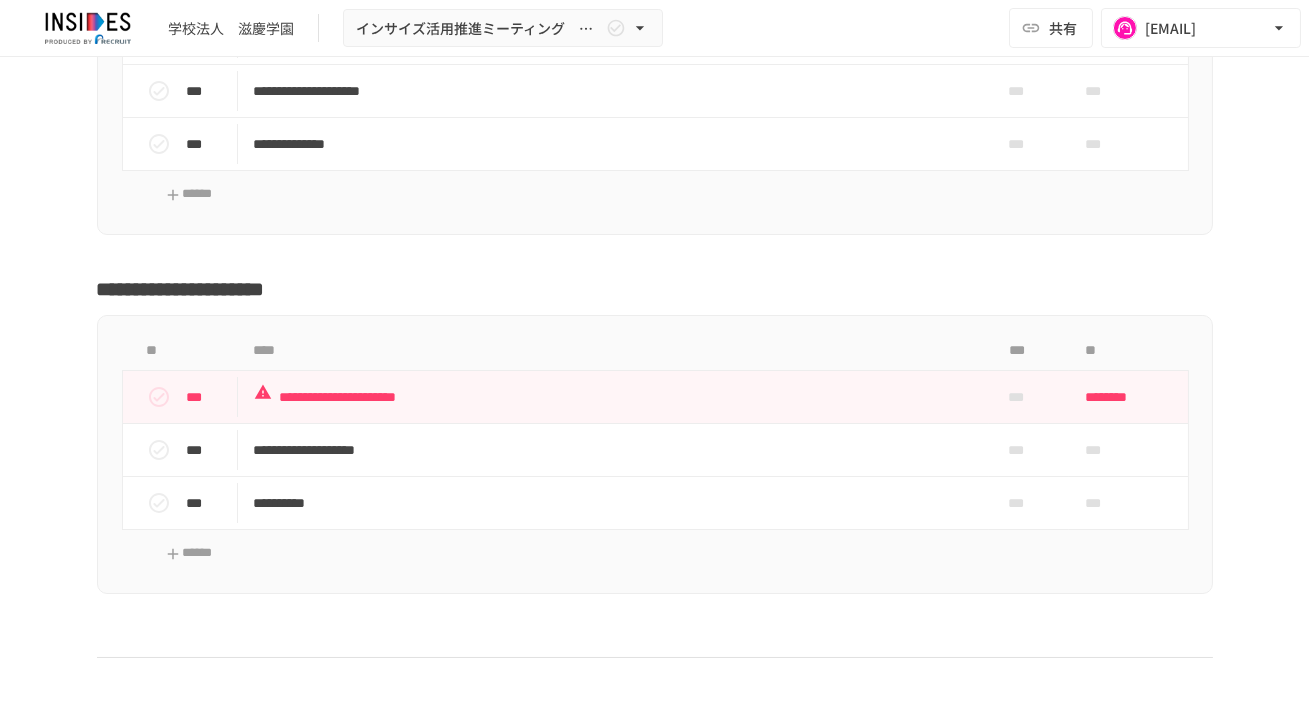 scroll, scrollTop: 4498, scrollLeft: 0, axis: vertical 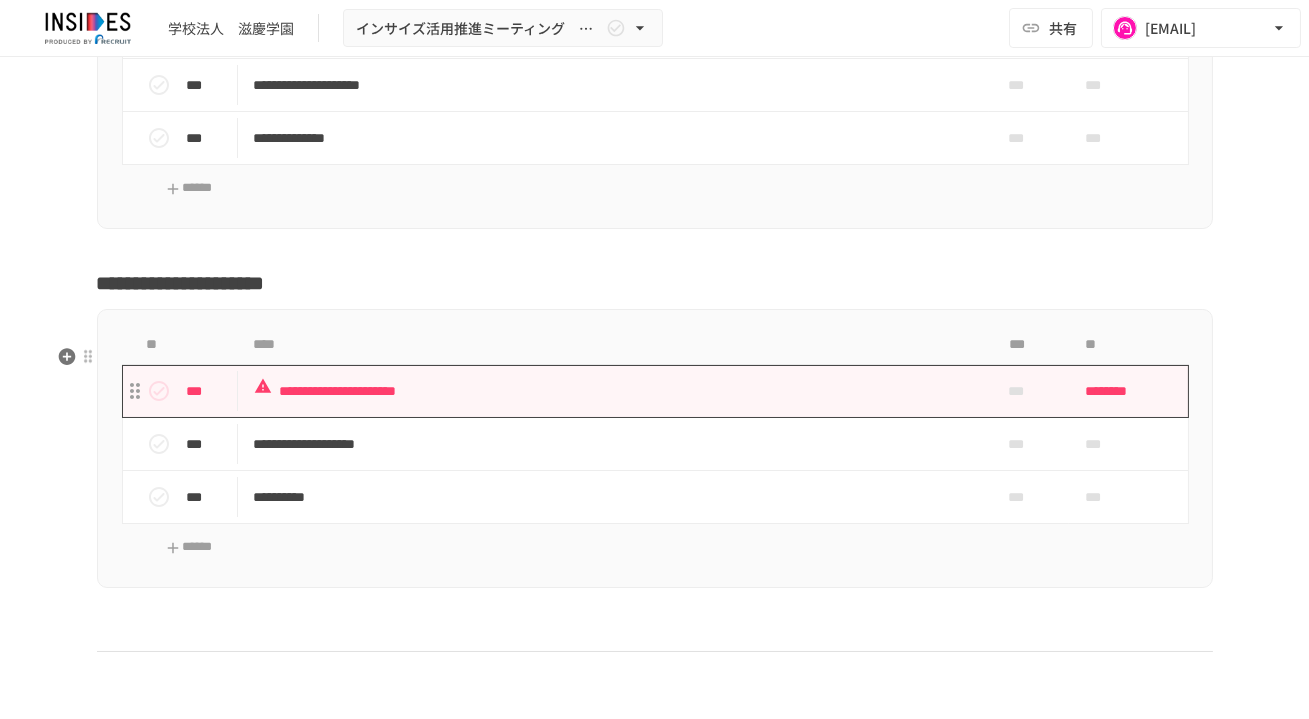 click on "**********" at bounding box center [613, 391] 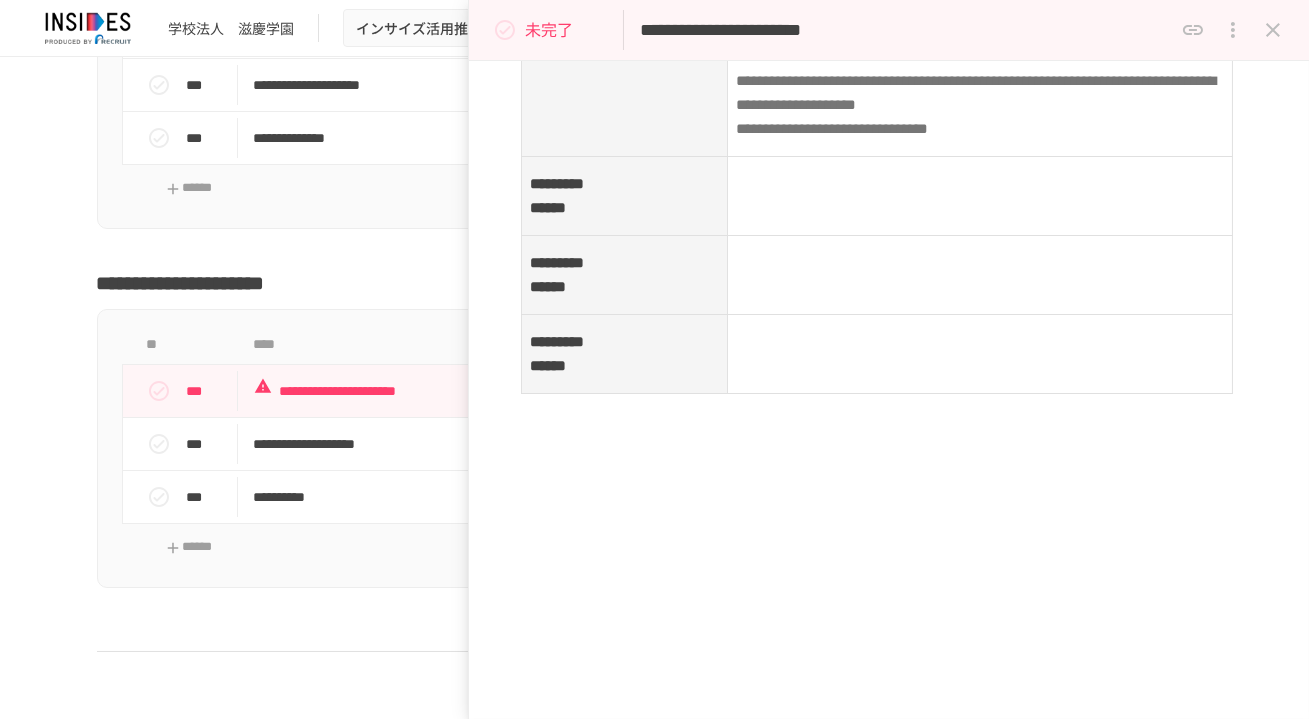scroll, scrollTop: 966, scrollLeft: 0, axis: vertical 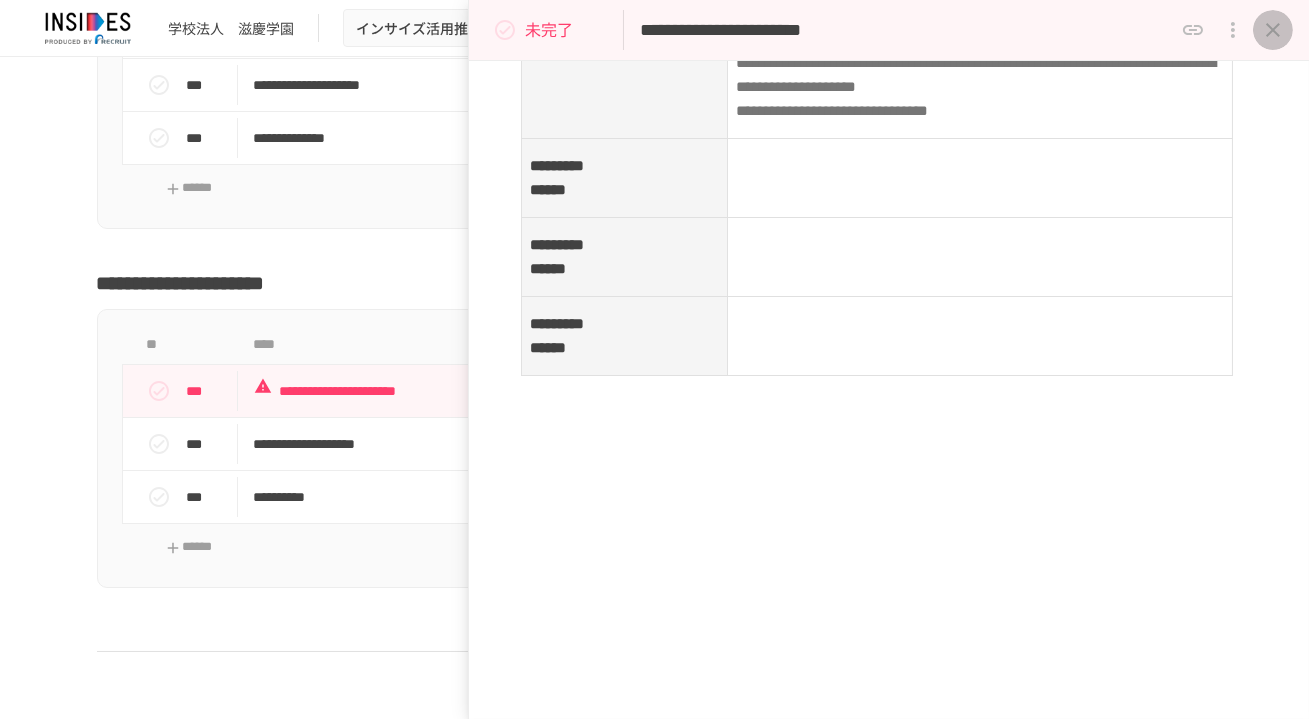 click 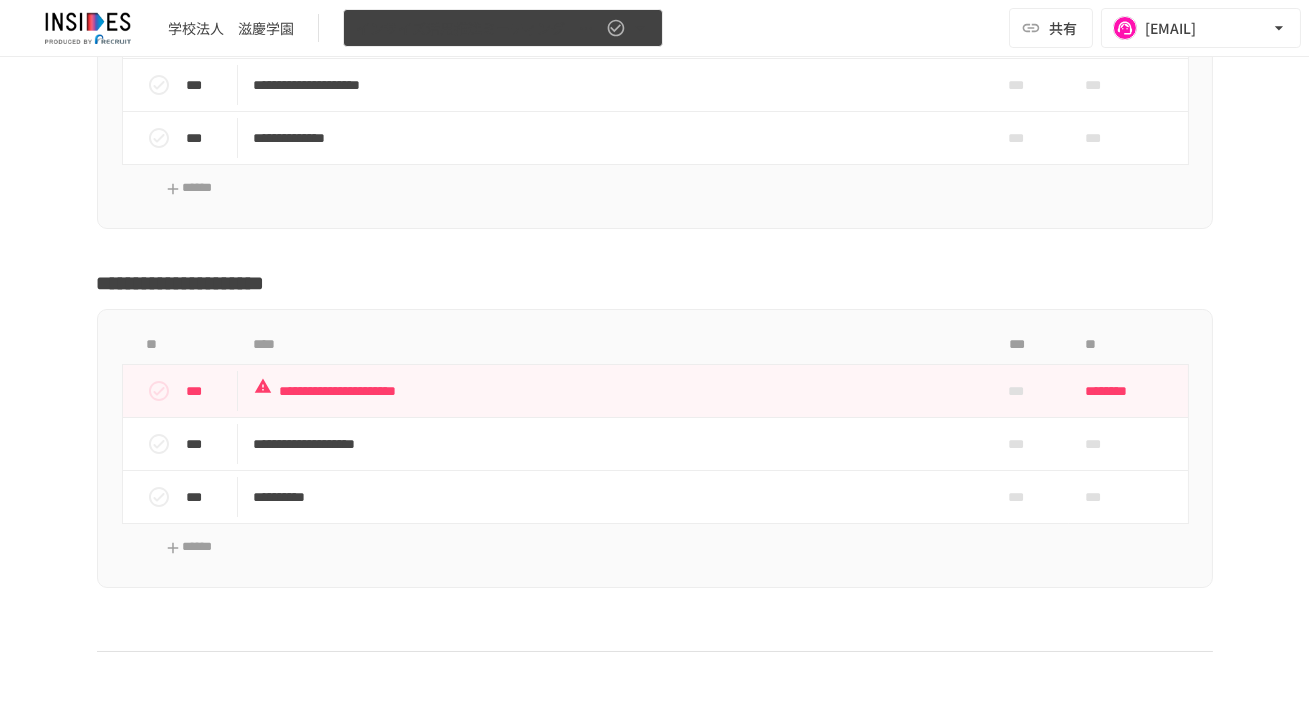 click on "インサイズ活用推進ミーティング　～1回目～" at bounding box center [503, 28] 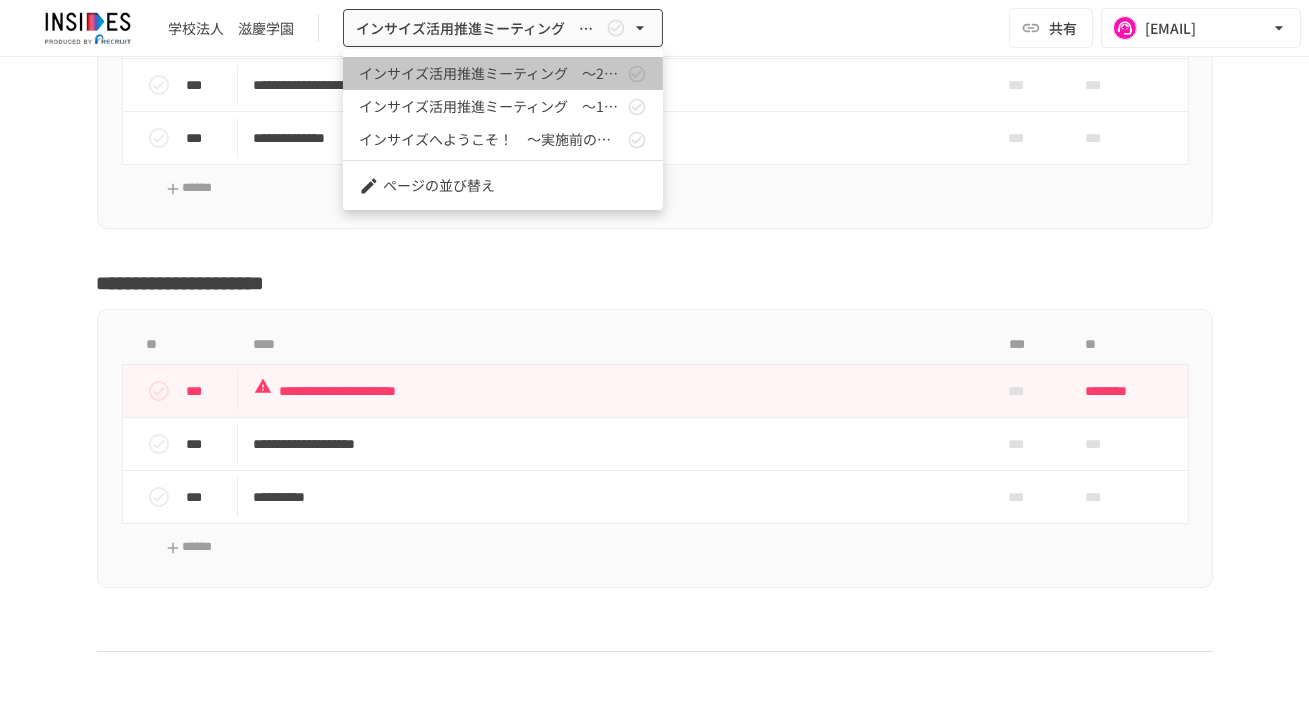 click on "インサイズ活用推進ミーティング　～2回目～" at bounding box center [491, 73] 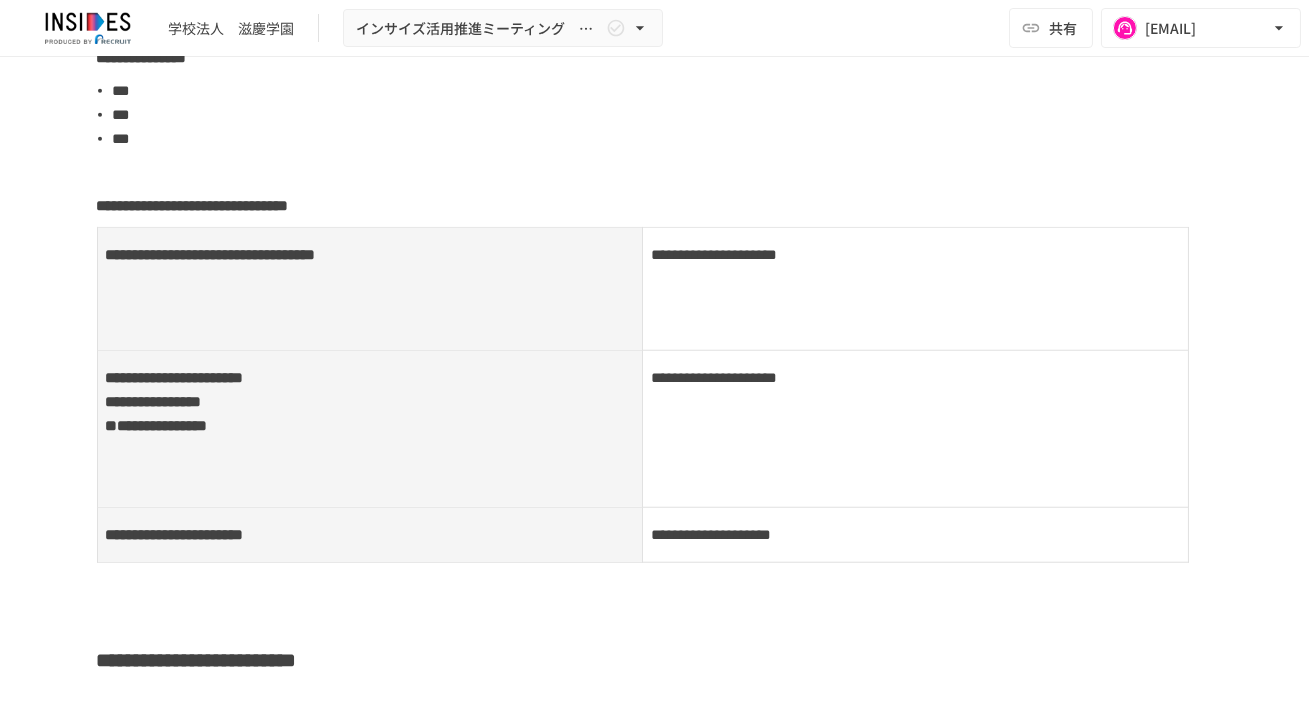 scroll, scrollTop: 3563, scrollLeft: 0, axis: vertical 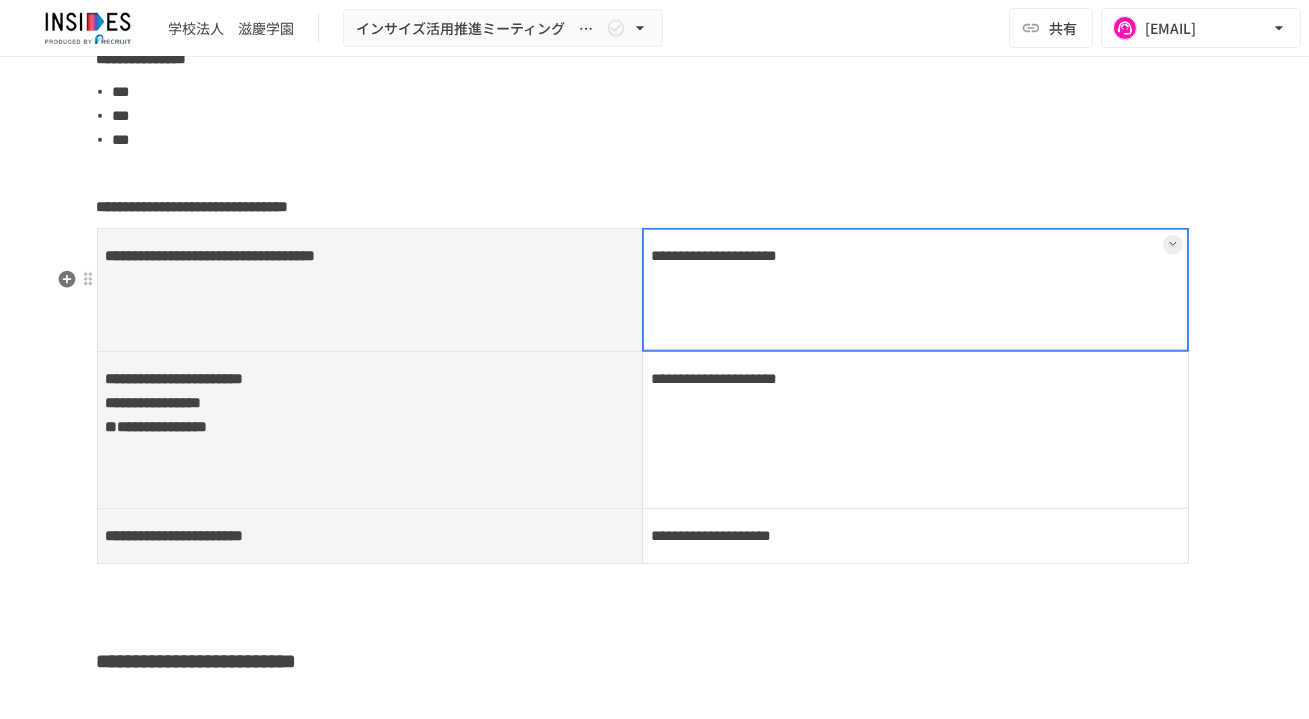 click on "**********" at bounding box center [916, 289] 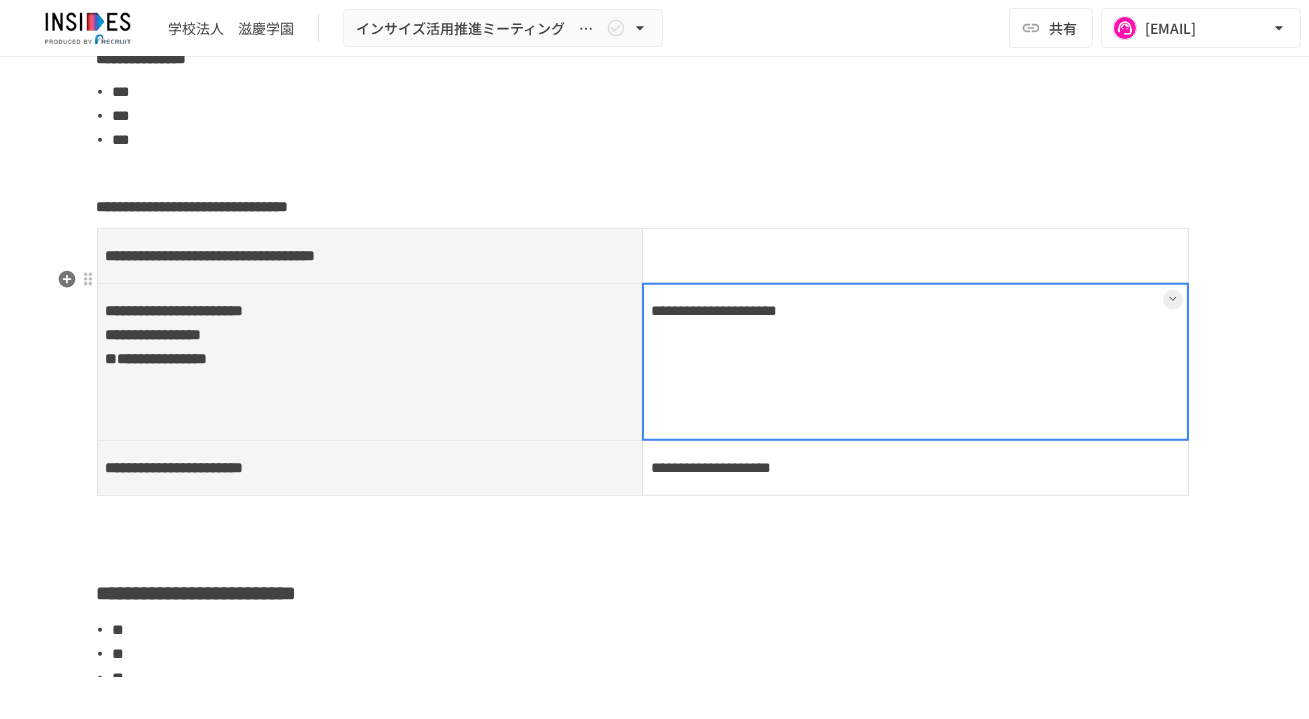click on "**********" at bounding box center [916, 361] 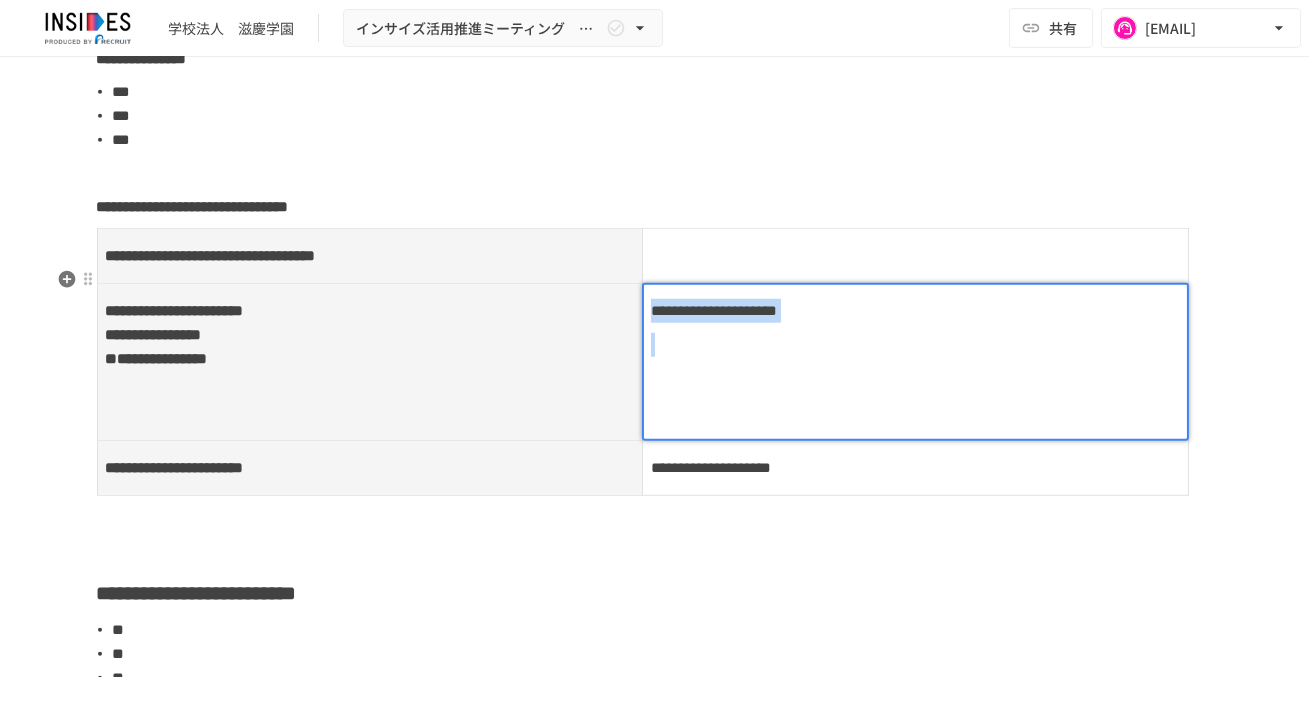 click on "**********" at bounding box center (915, 311) 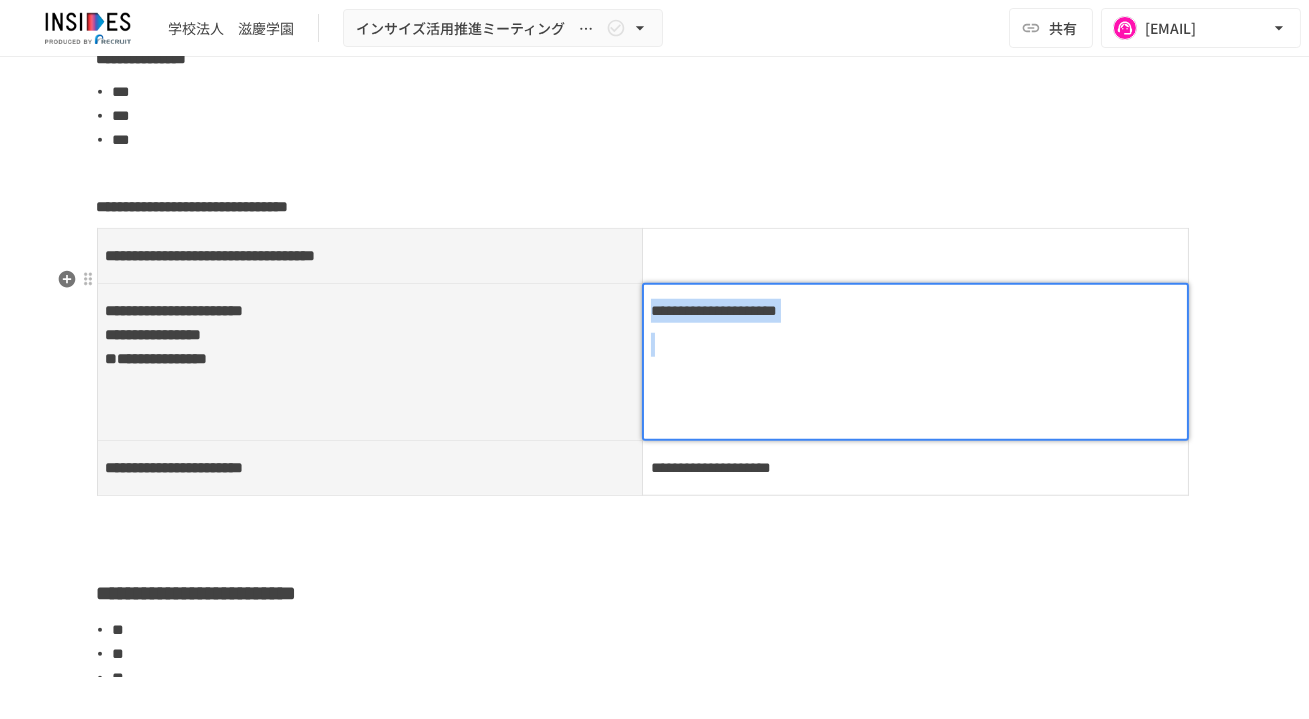 click on "**********" at bounding box center [915, 311] 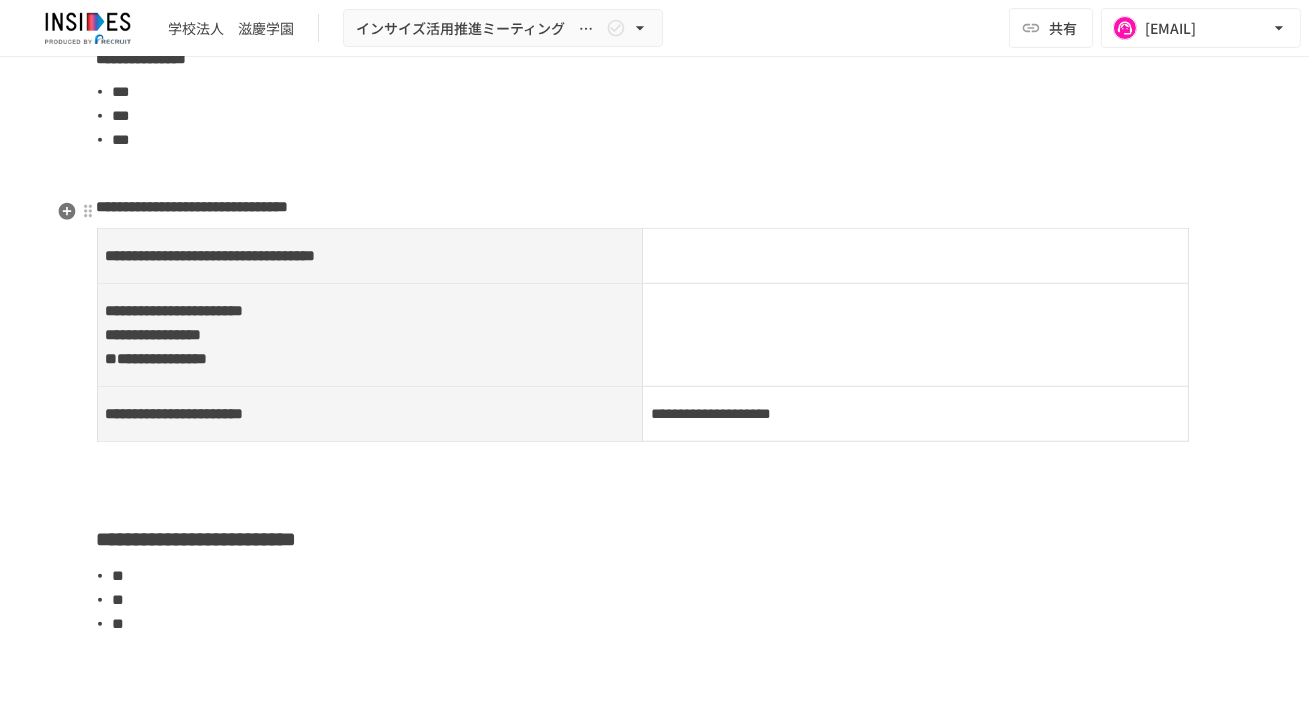 click on "[REDACTED]" at bounding box center (655, 646) 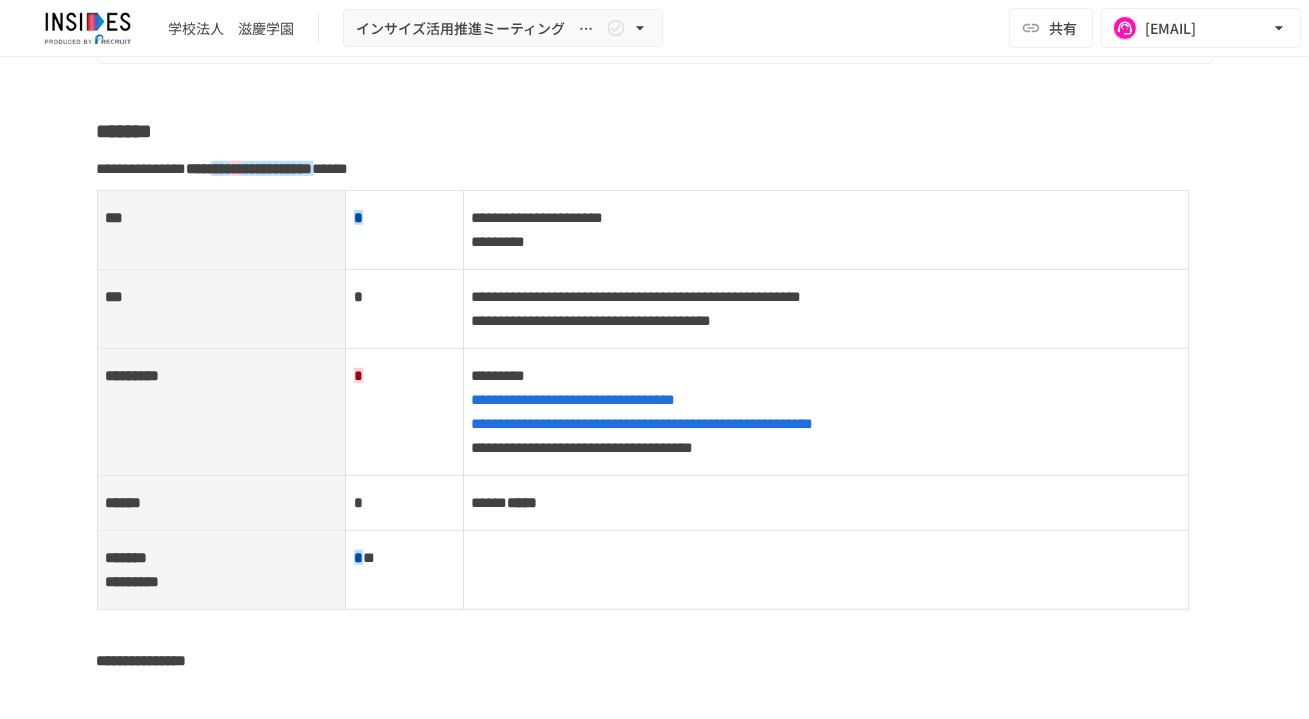 scroll, scrollTop: 2944, scrollLeft: 0, axis: vertical 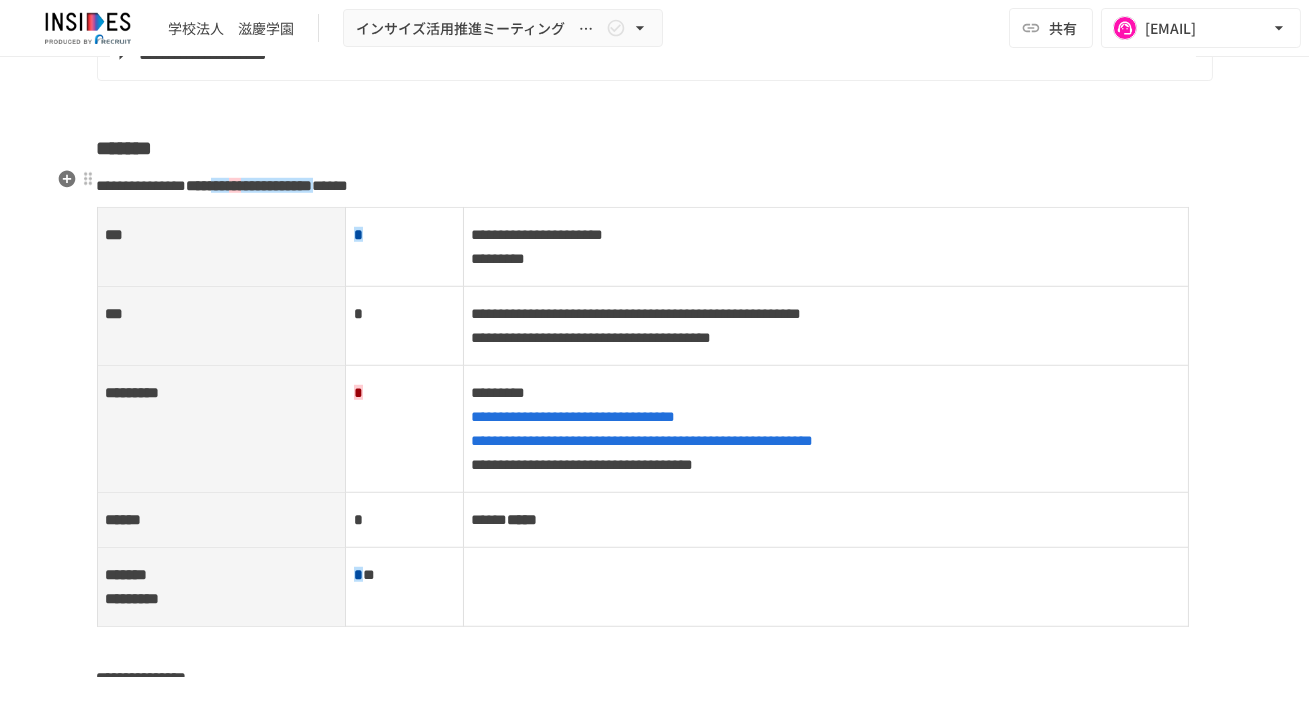 click on "**********" at bounding box center (277, 185) 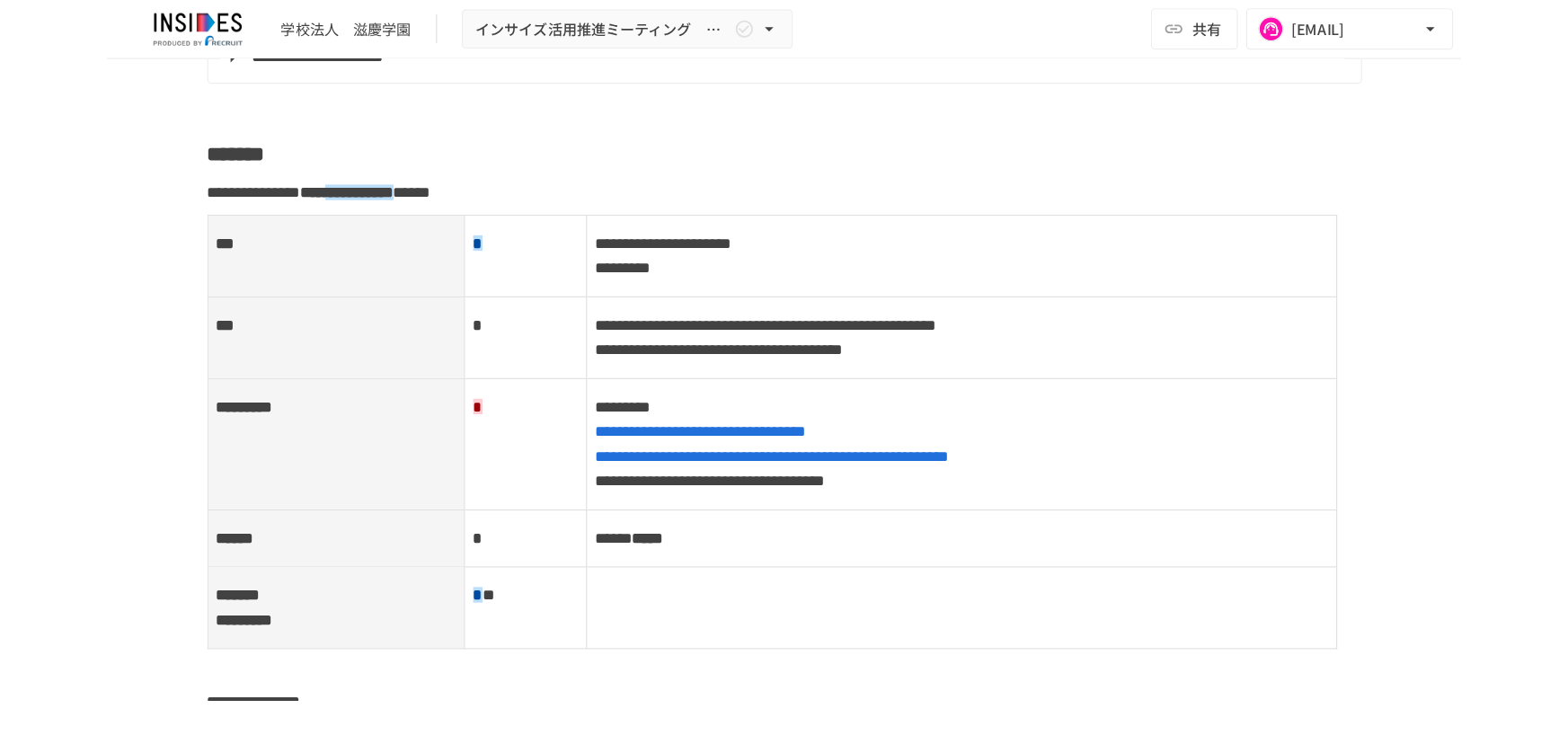 scroll, scrollTop: 2645, scrollLeft: 0, axis: vertical 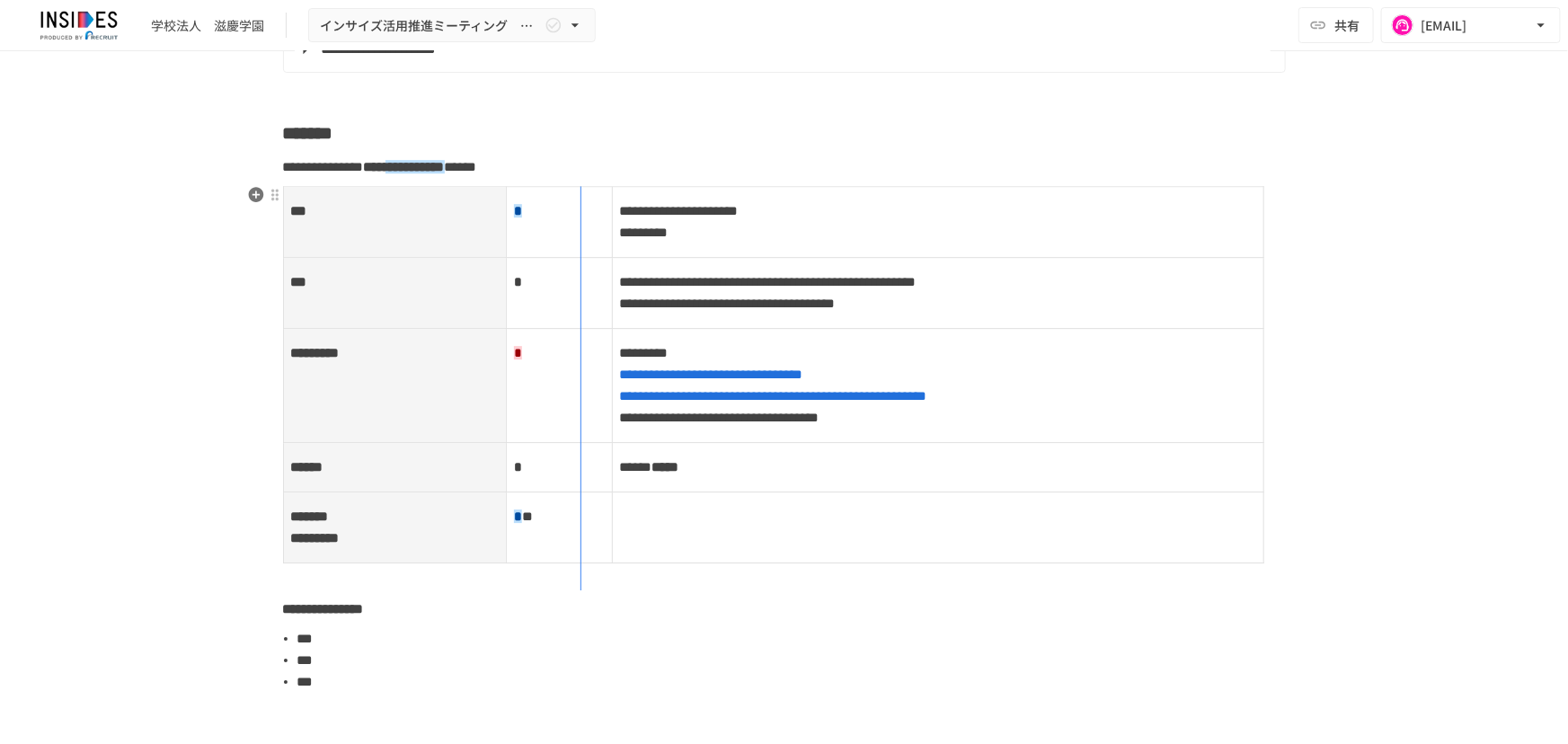drag, startPoint x: 604, startPoint y: 206, endPoint x: 565, endPoint y: 210, distance: 39.204592 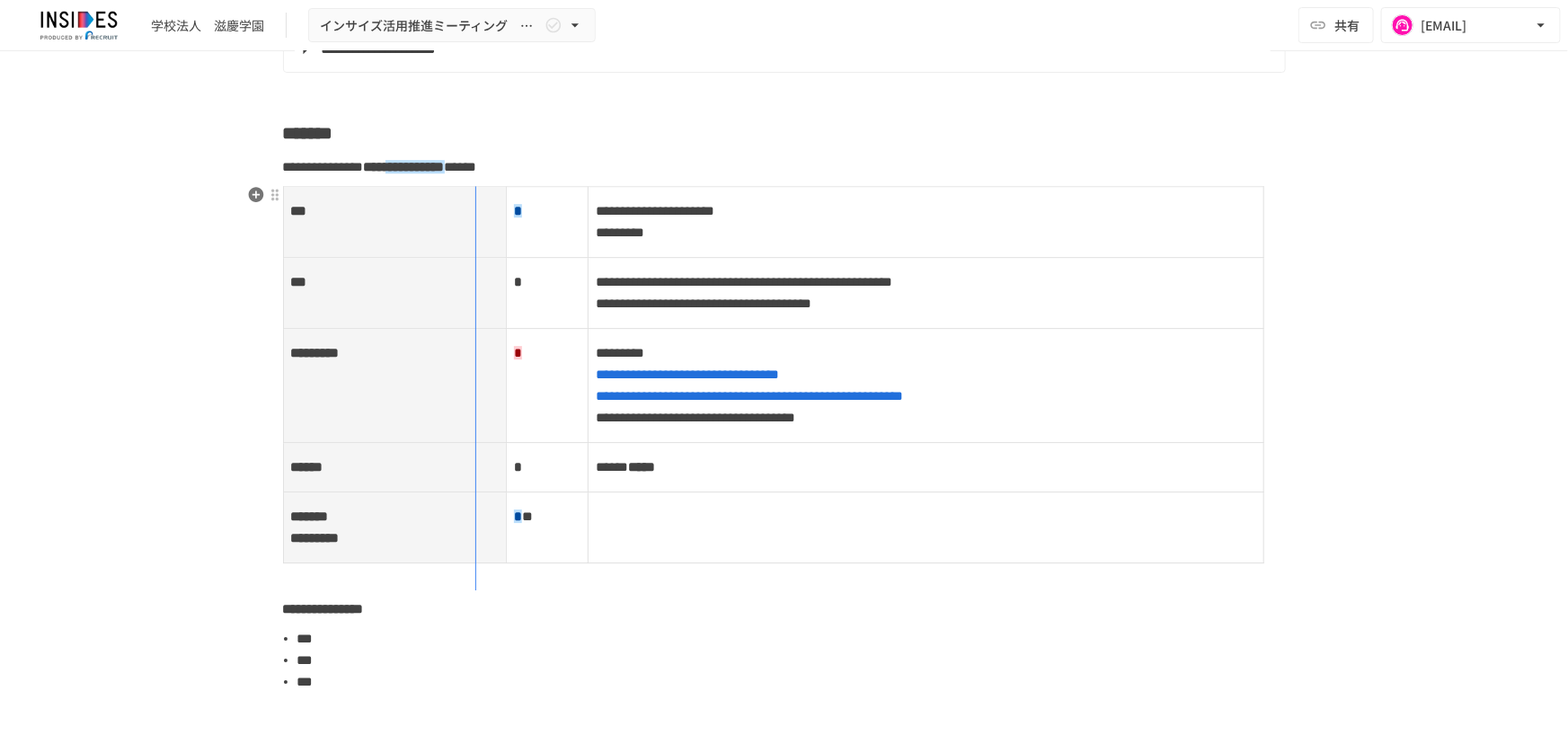 drag, startPoint x: 500, startPoint y: 226, endPoint x: 460, endPoint y: 226, distance: 40 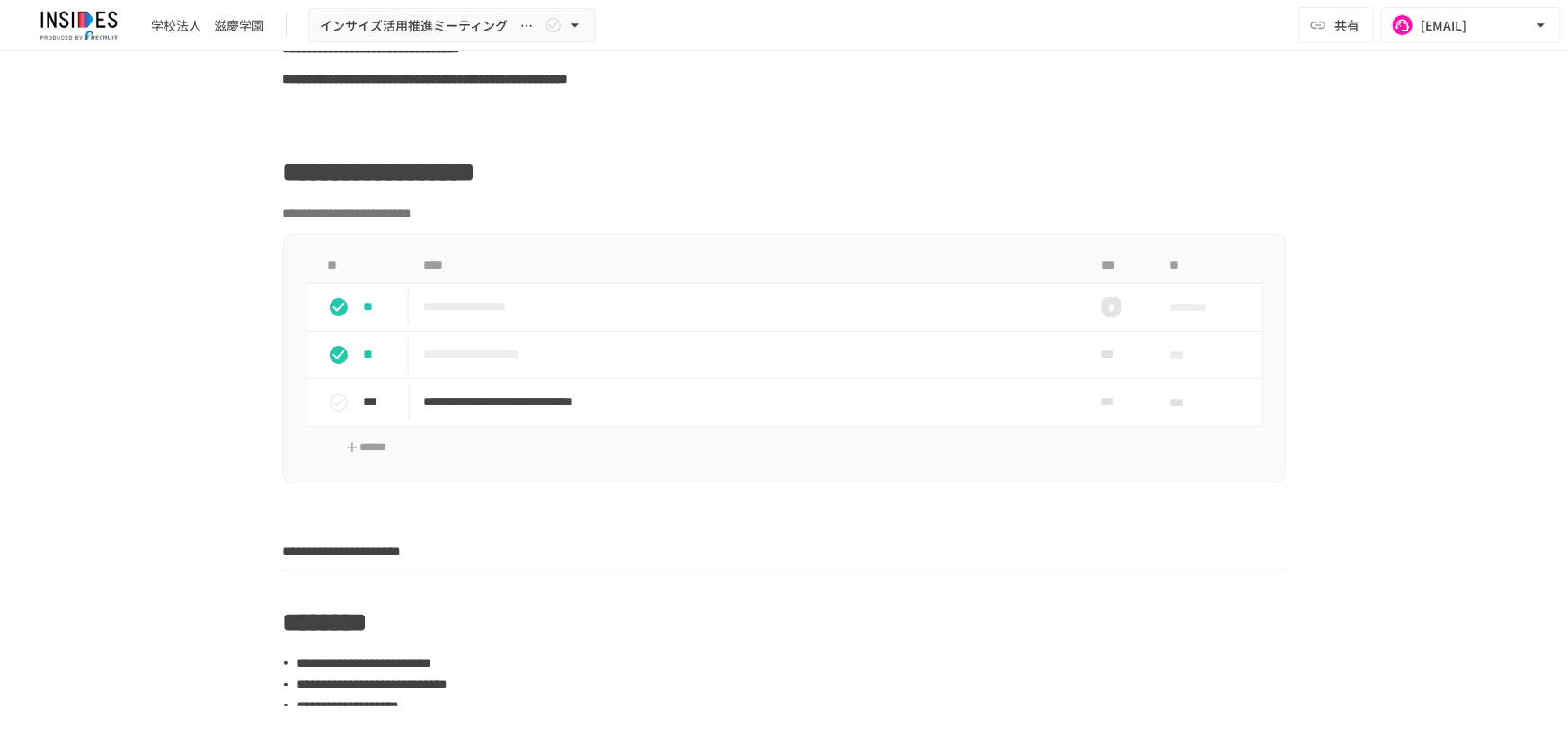 scroll, scrollTop: 530, scrollLeft: 0, axis: vertical 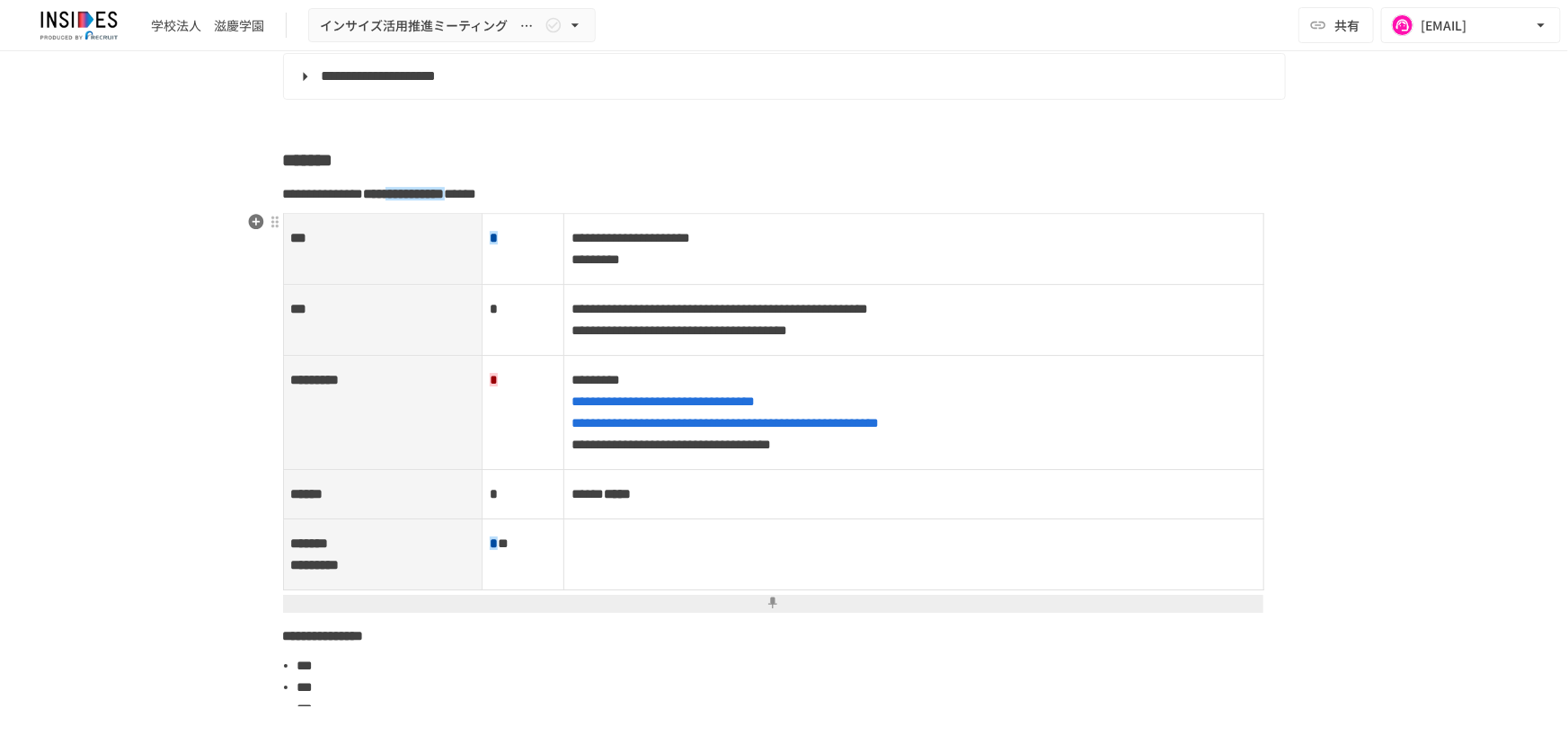 click at bounding box center (914, 554) 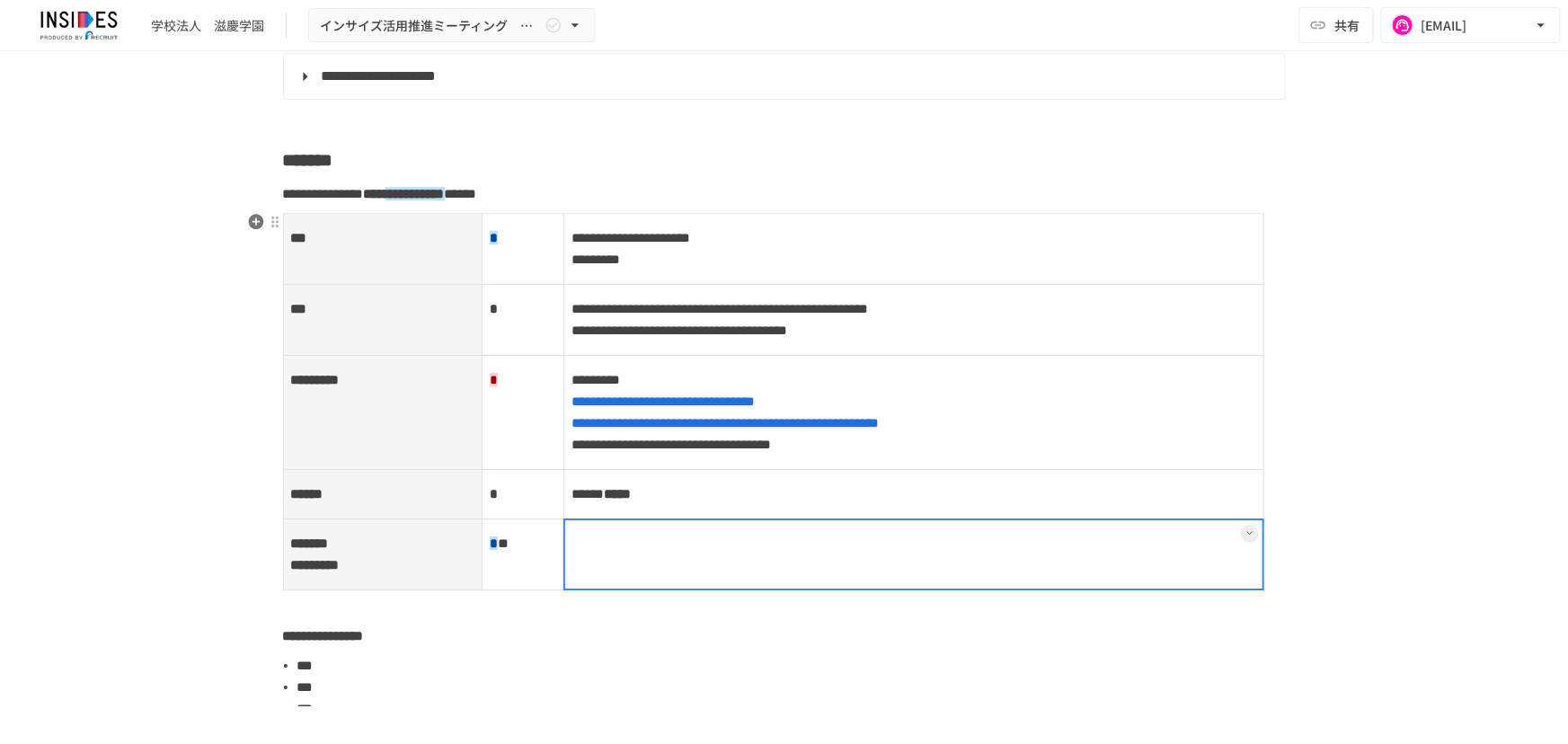 click at bounding box center [913, 554] 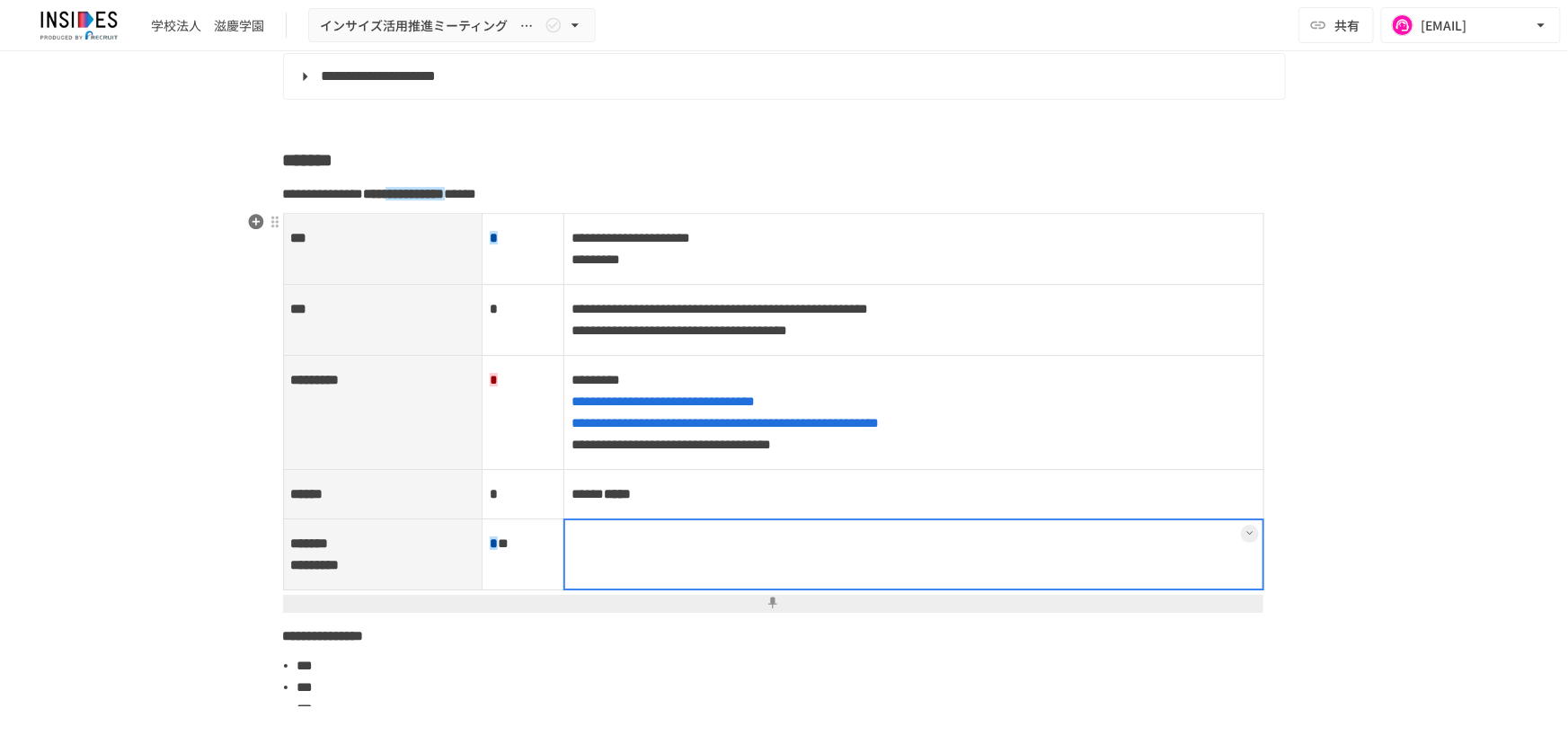 click at bounding box center [913, 554] 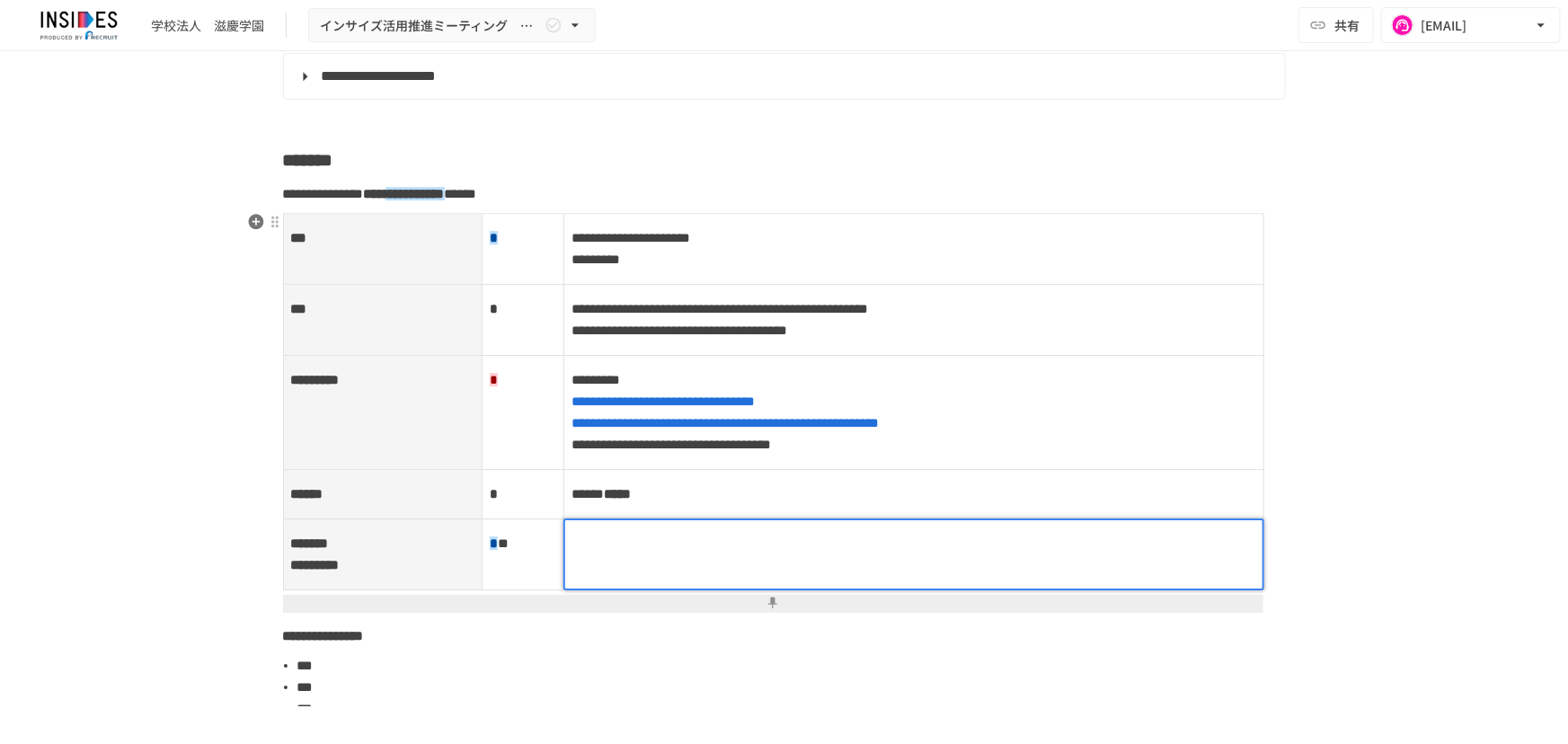 click at bounding box center (913, 554) 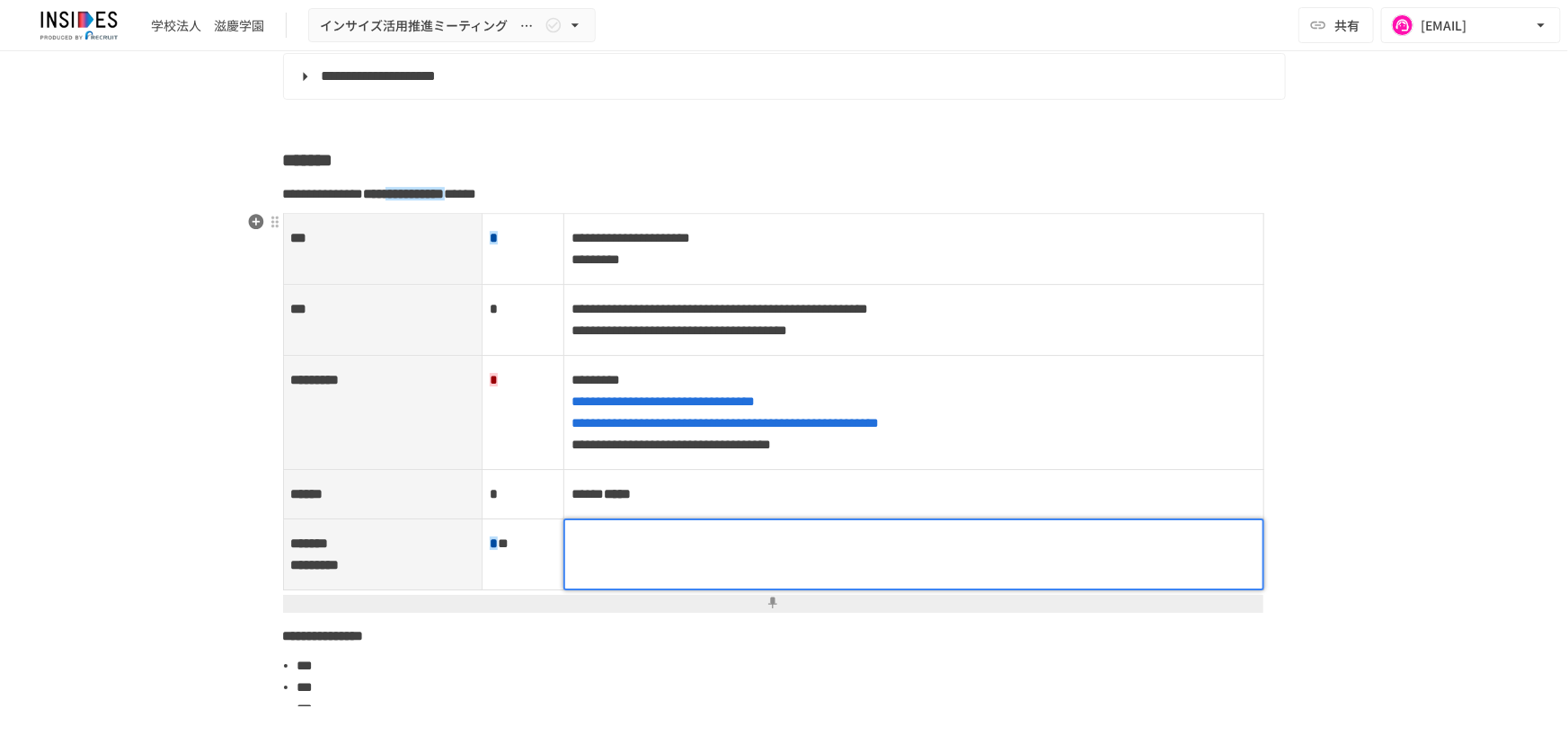 click at bounding box center (913, 544) 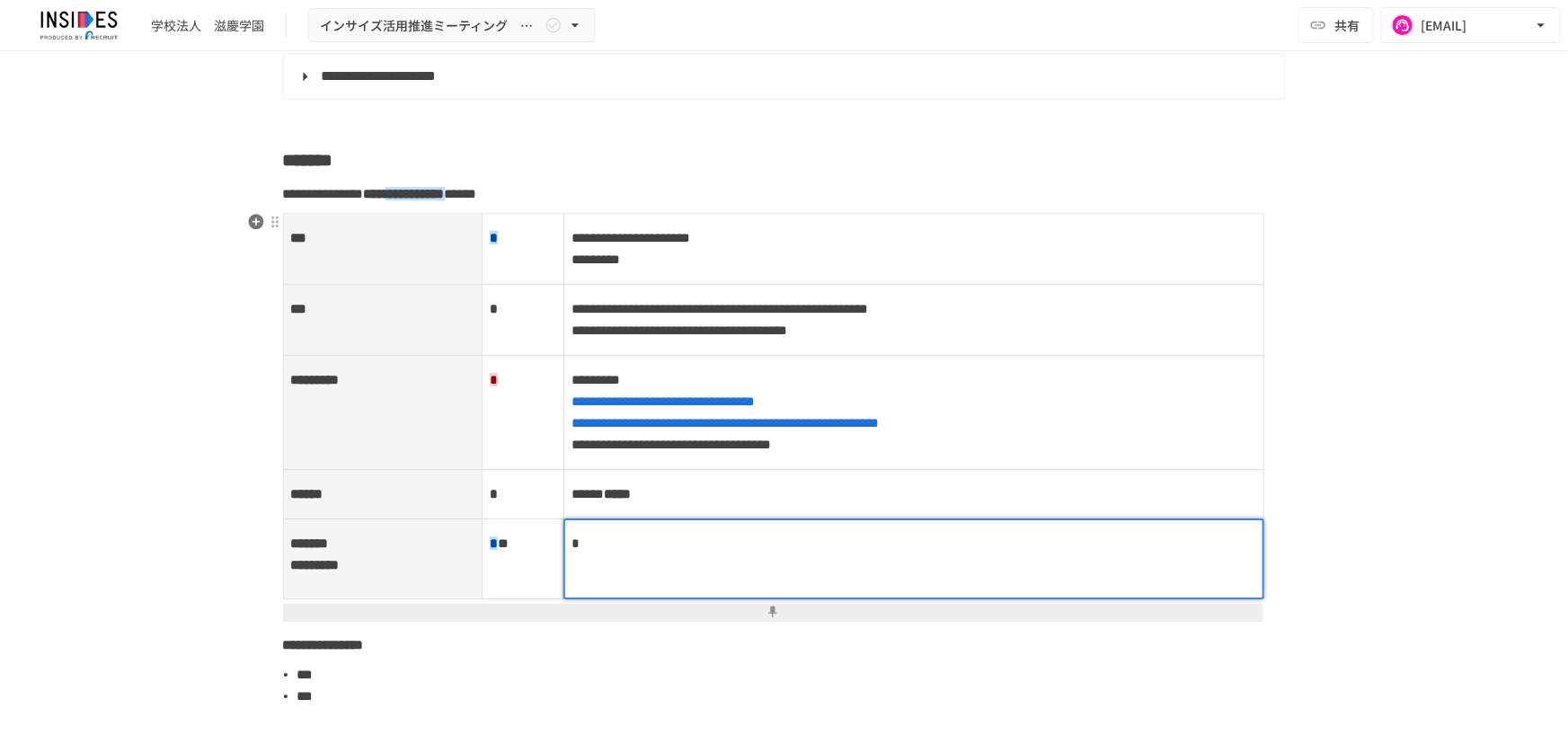 type 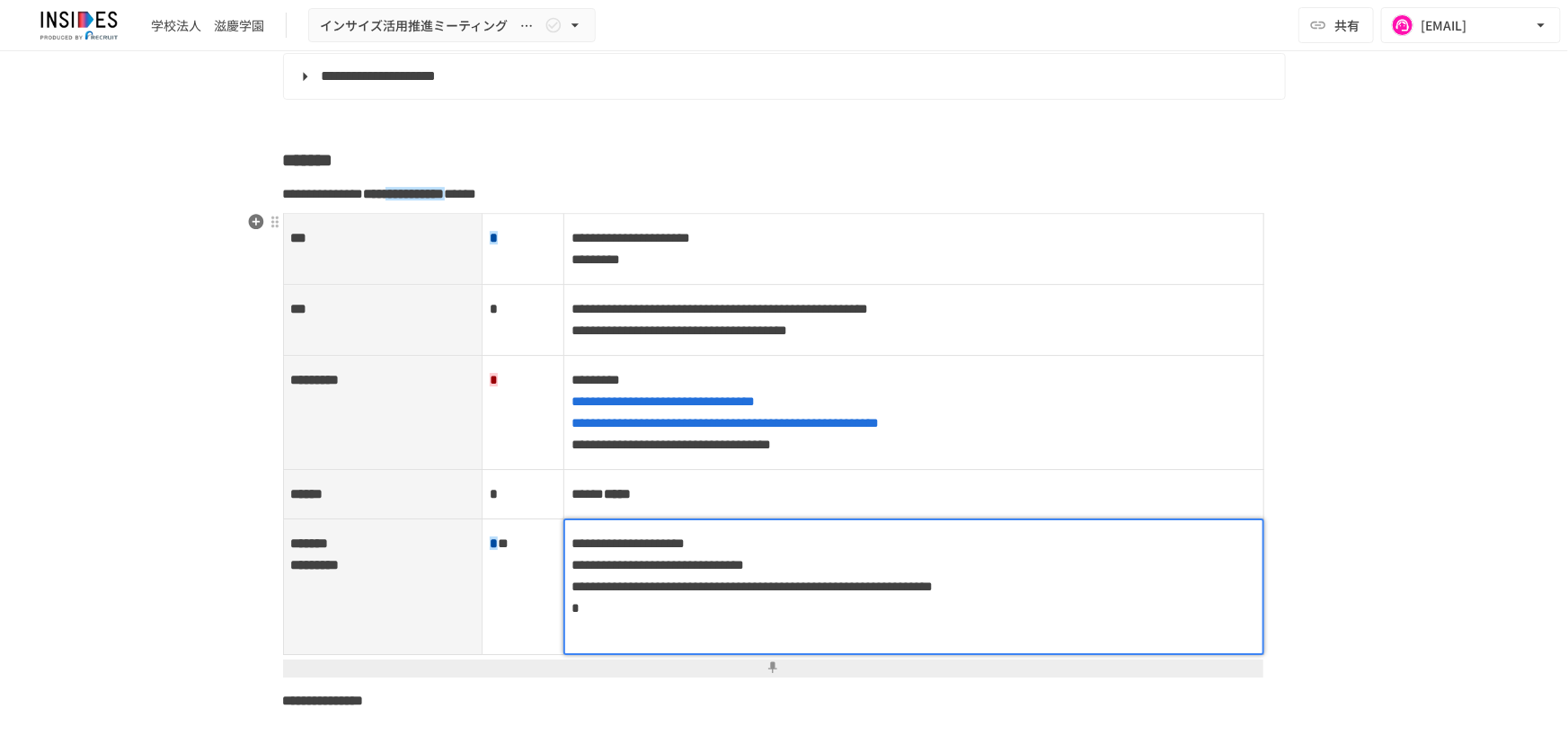 click on "[REDACTED]" at bounding box center (913, 587) 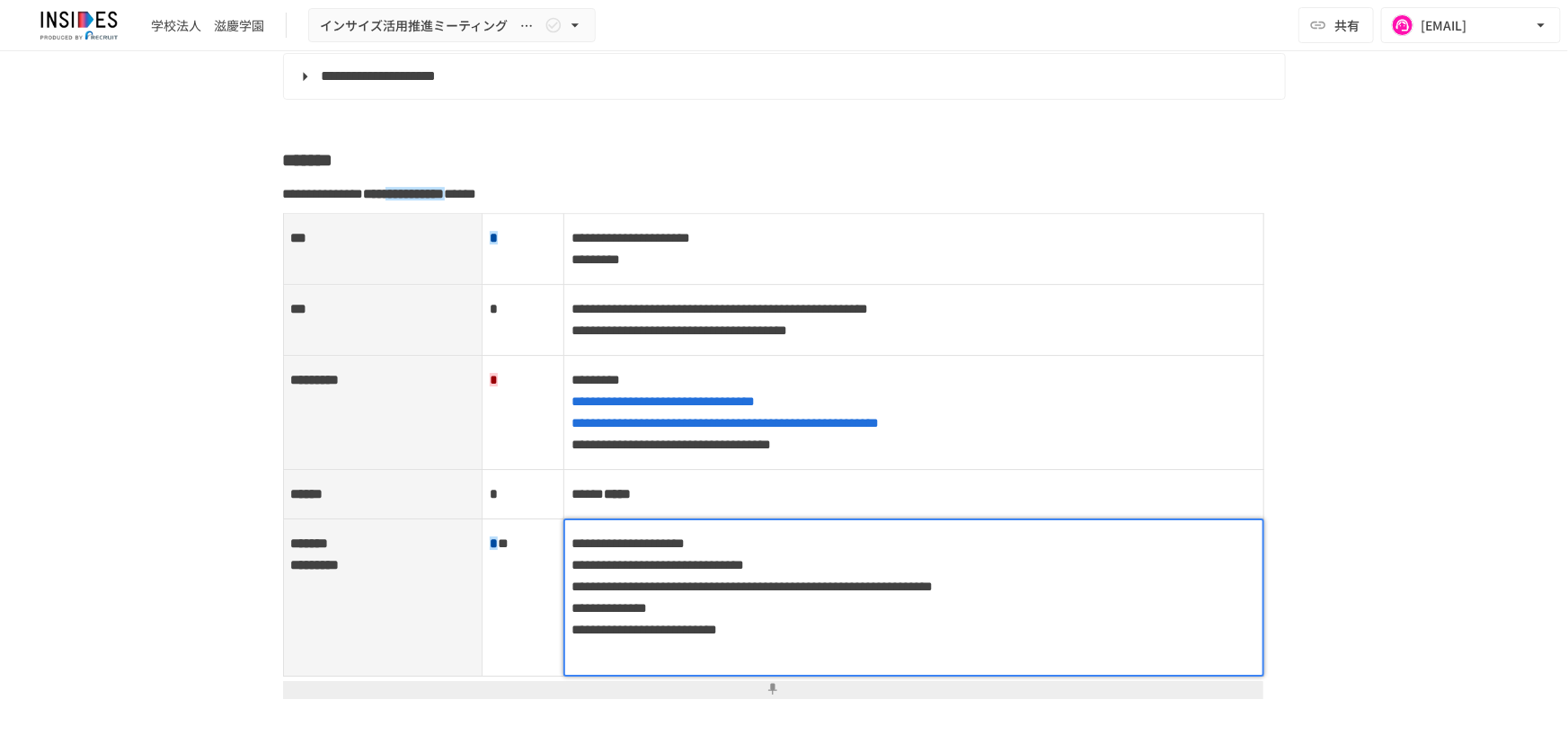 scroll, scrollTop: 2794, scrollLeft: 0, axis: vertical 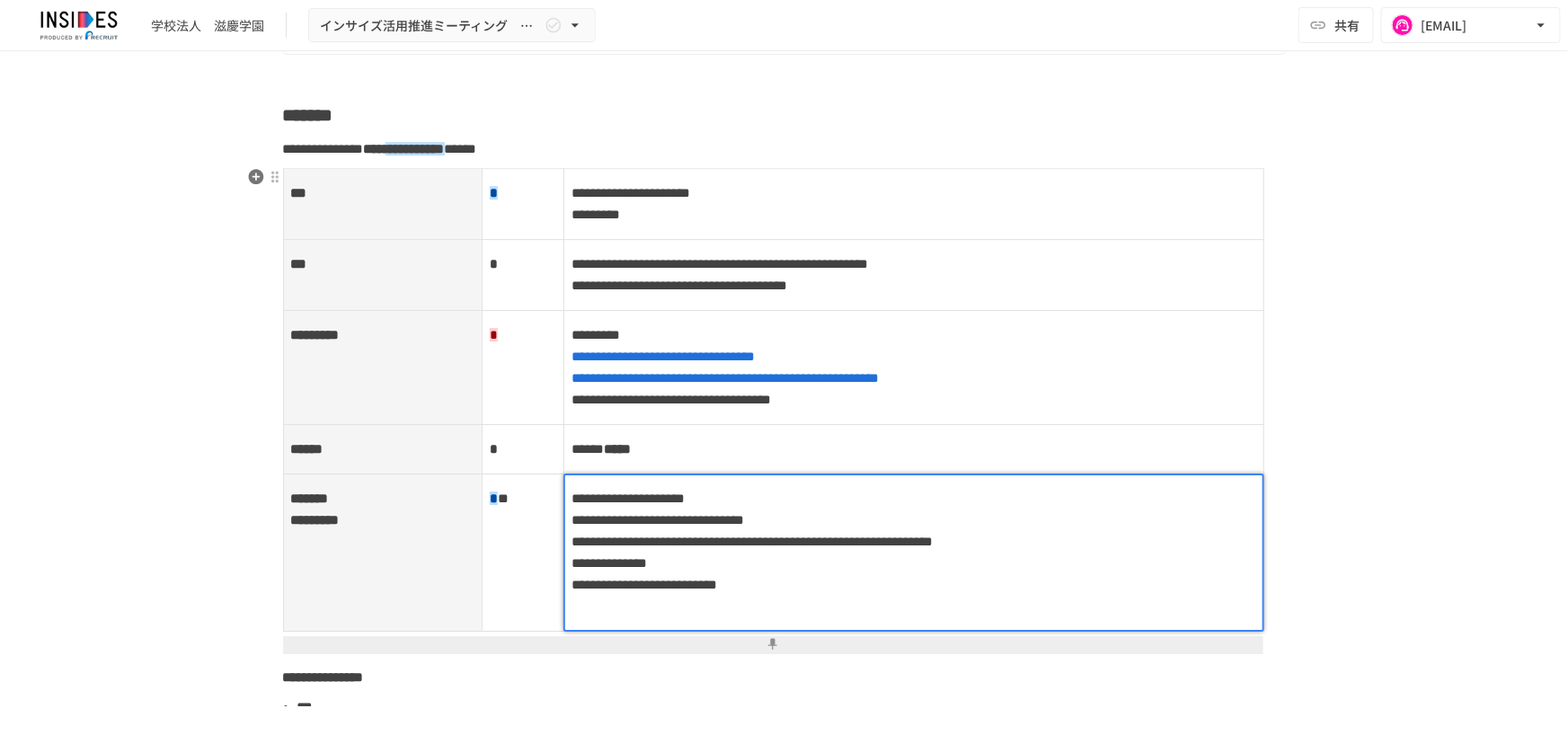 click on "[REDACTED]" at bounding box center (913, 553) 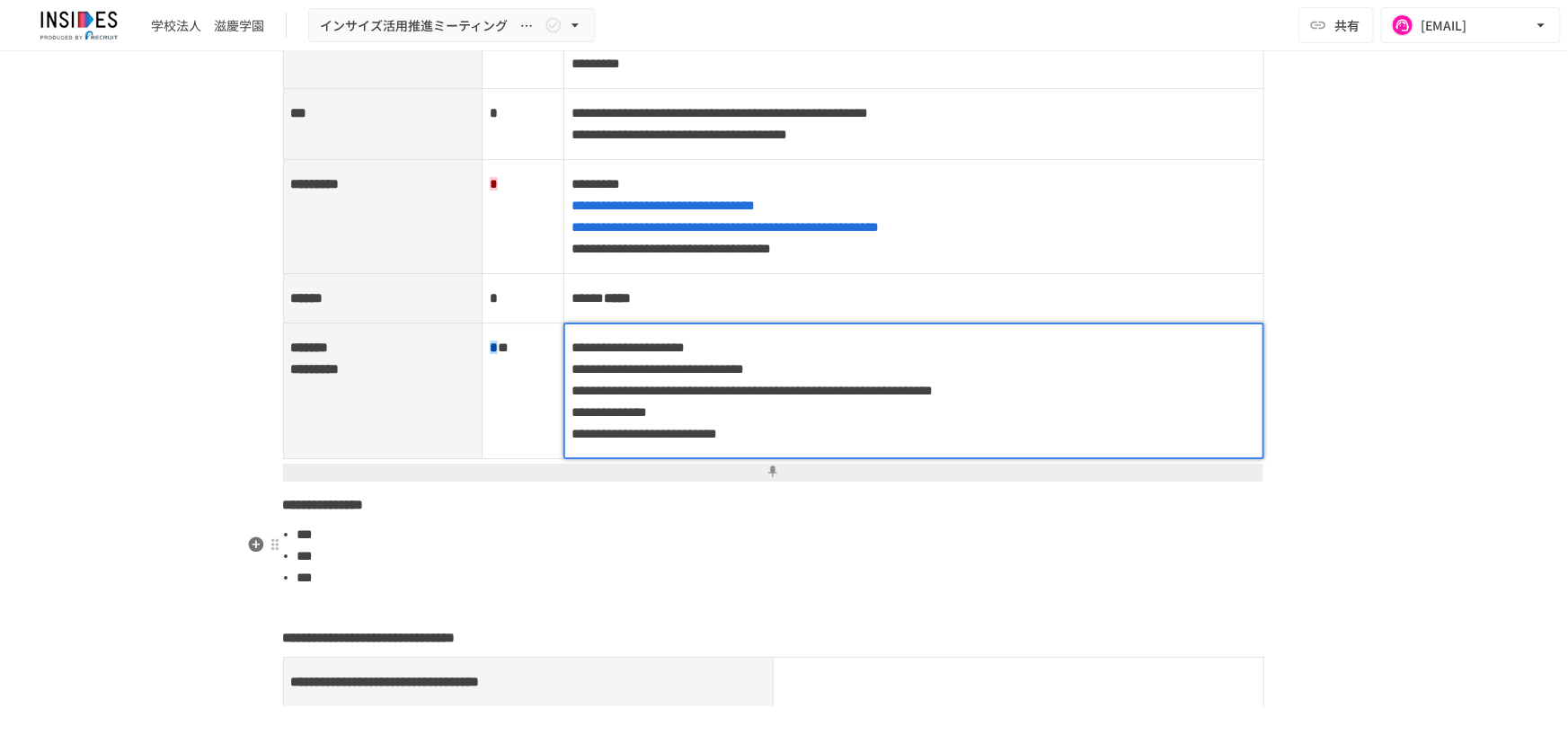 scroll, scrollTop: 2945, scrollLeft: 0, axis: vertical 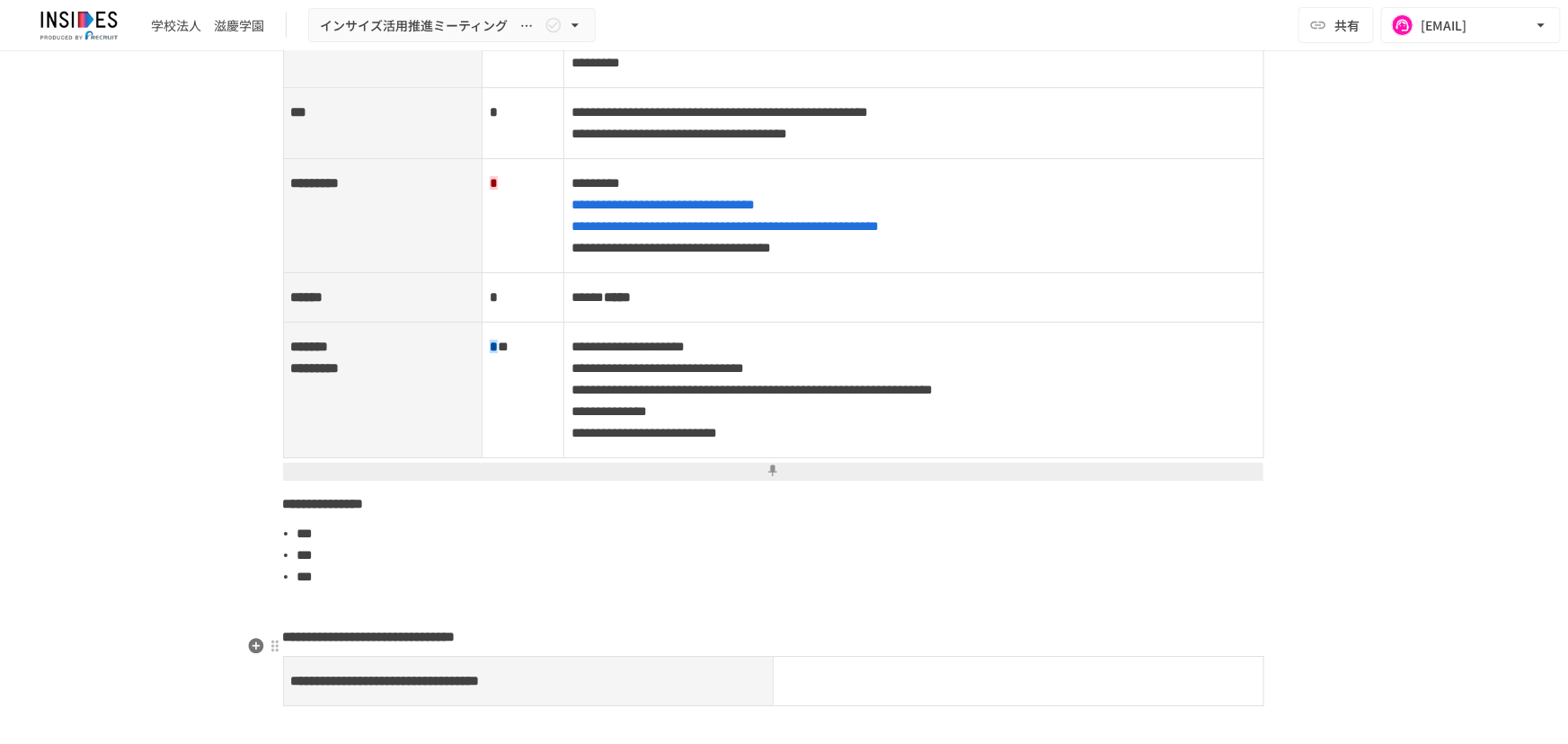 click at bounding box center [784, 607] 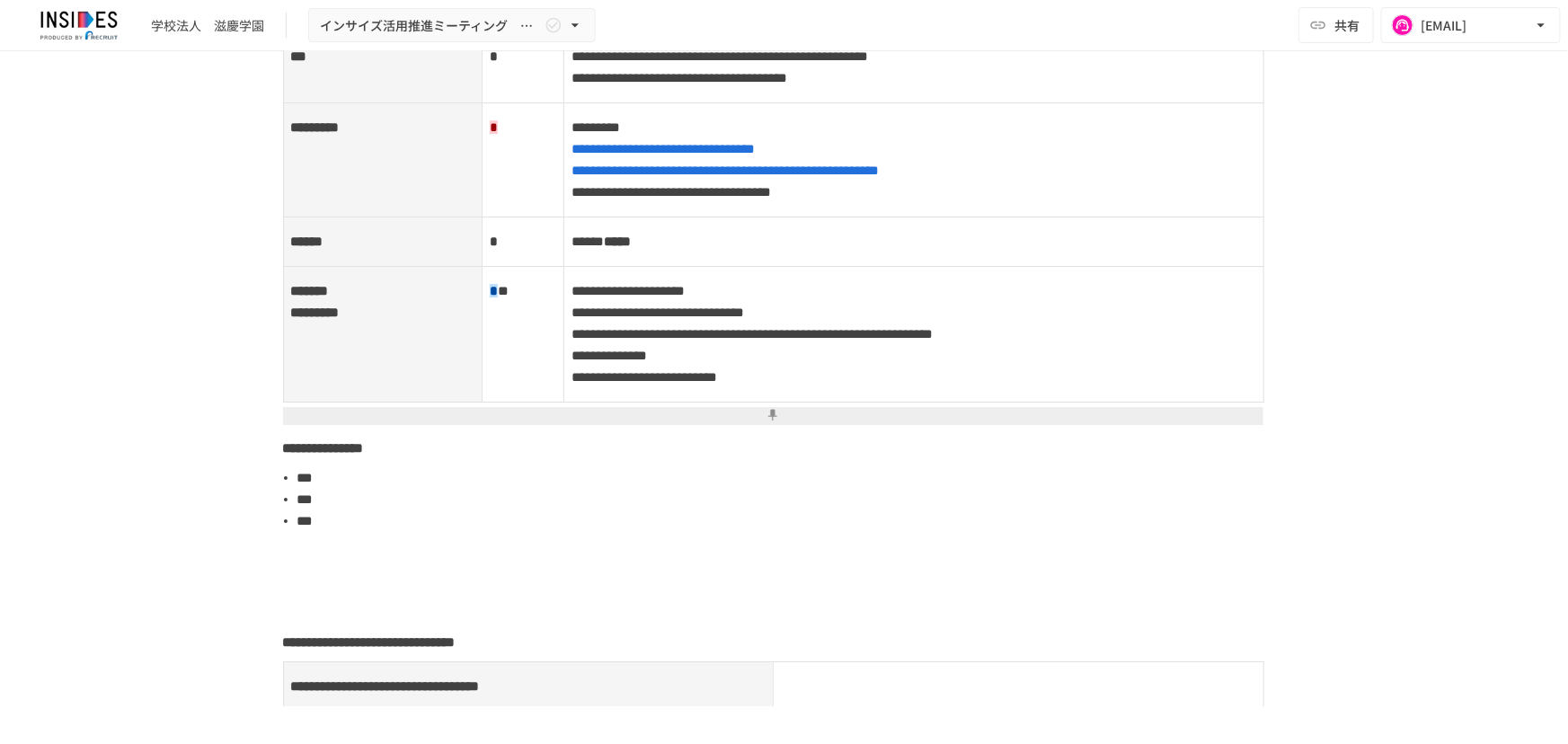 scroll, scrollTop: 3001, scrollLeft: 0, axis: vertical 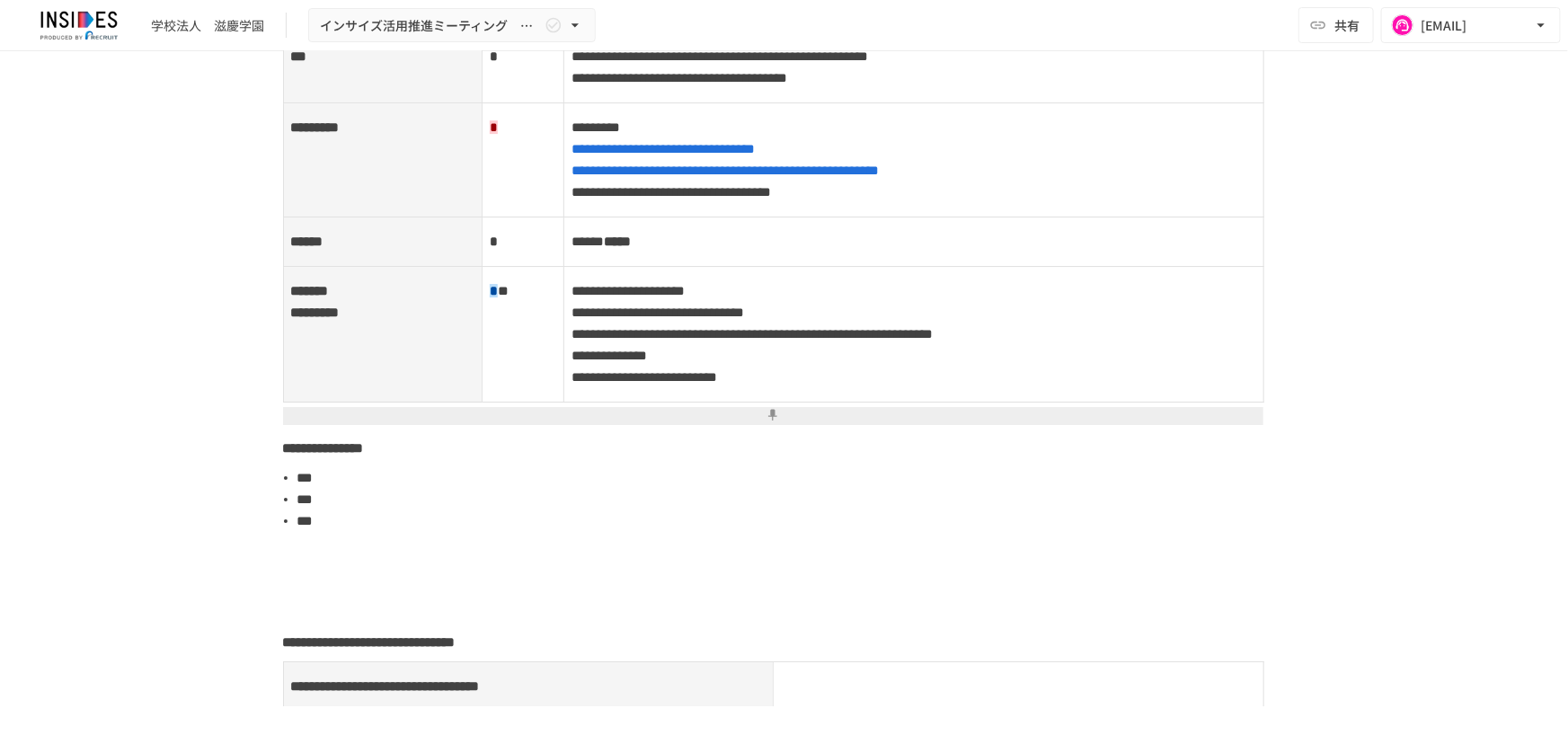 type 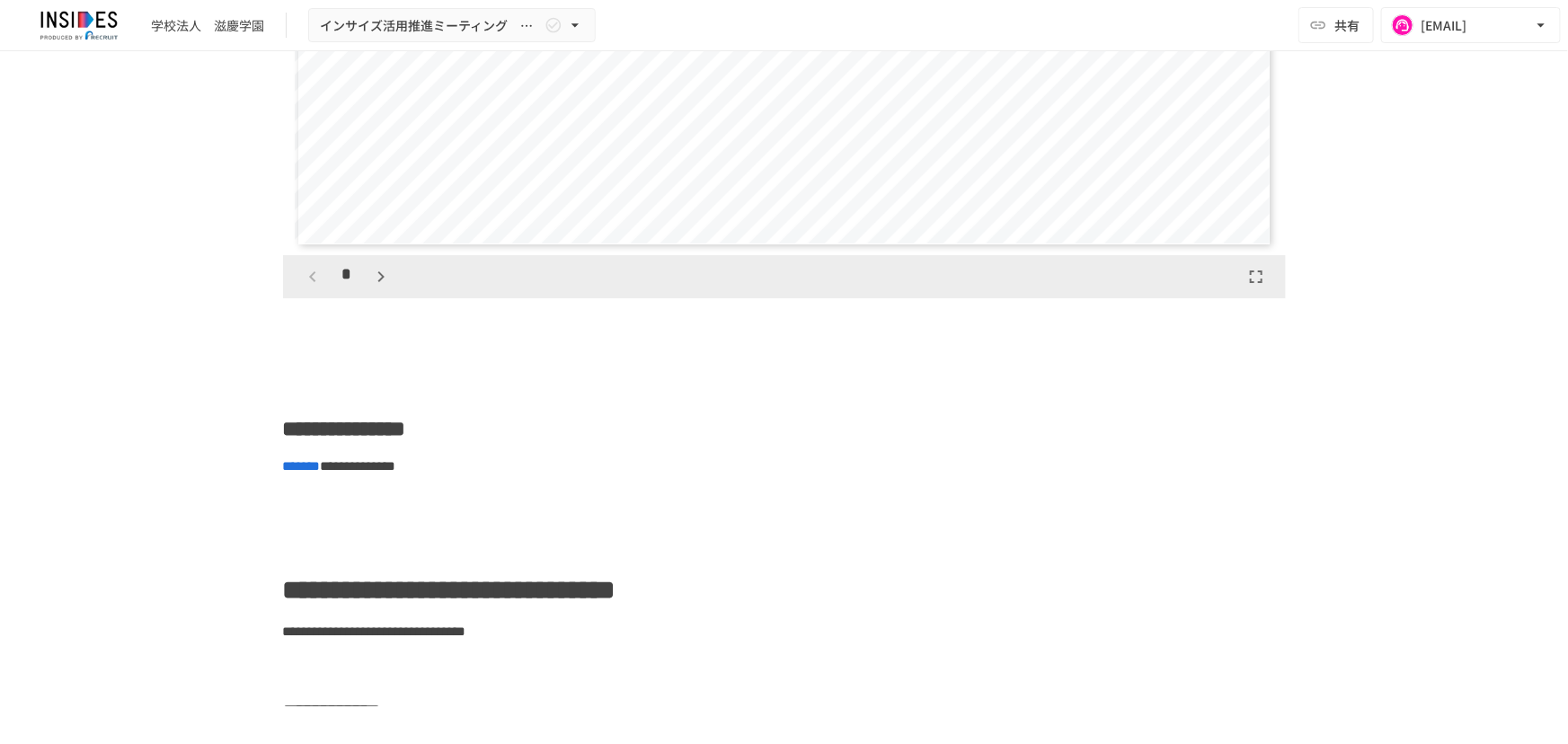 scroll, scrollTop: 1756, scrollLeft: 0, axis: vertical 